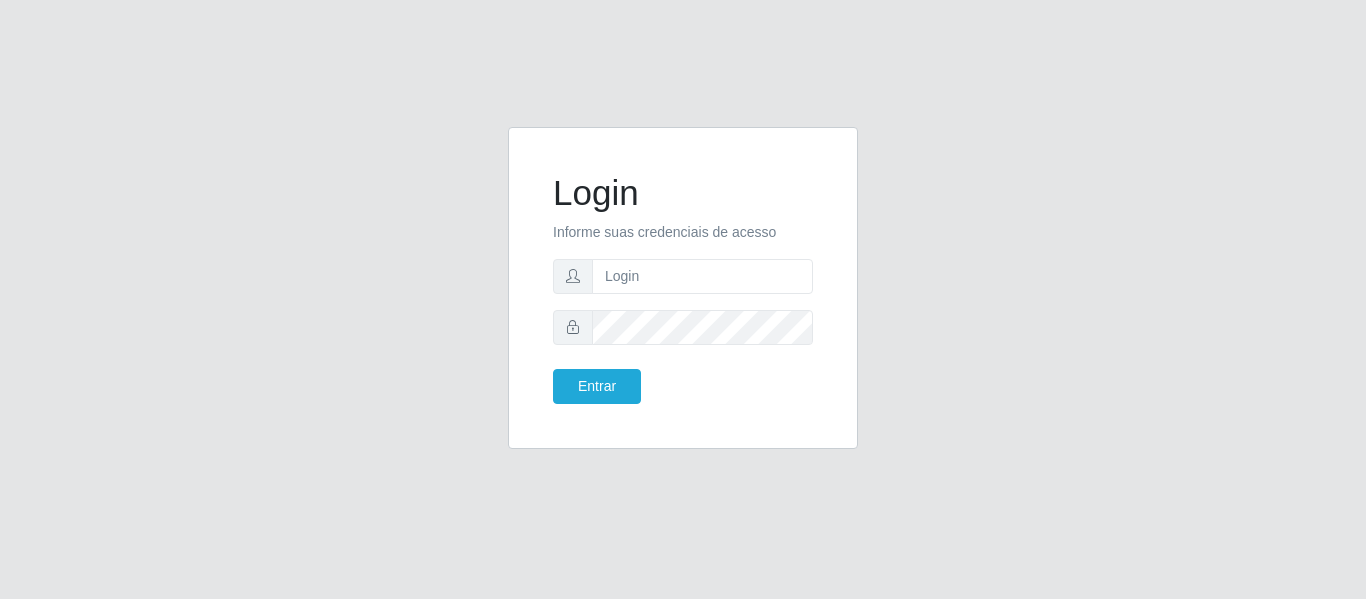 scroll, scrollTop: 0, scrollLeft: 0, axis: both 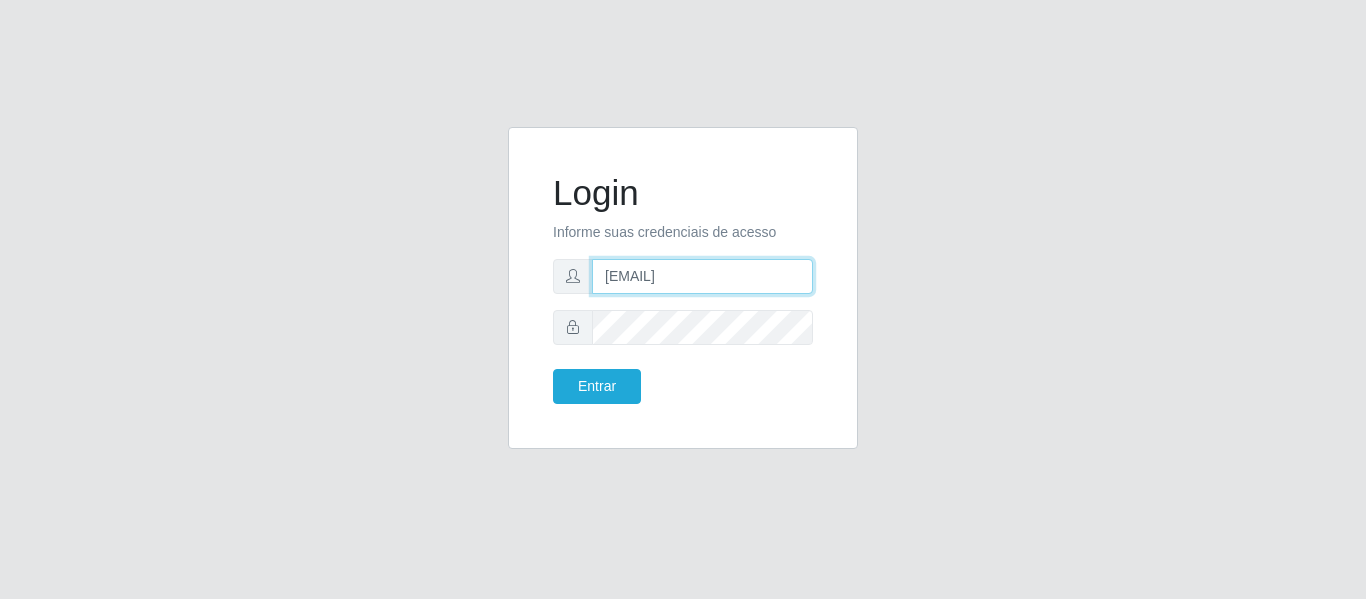 drag, startPoint x: 765, startPoint y: 281, endPoint x: 479, endPoint y: 277, distance: 286.02798 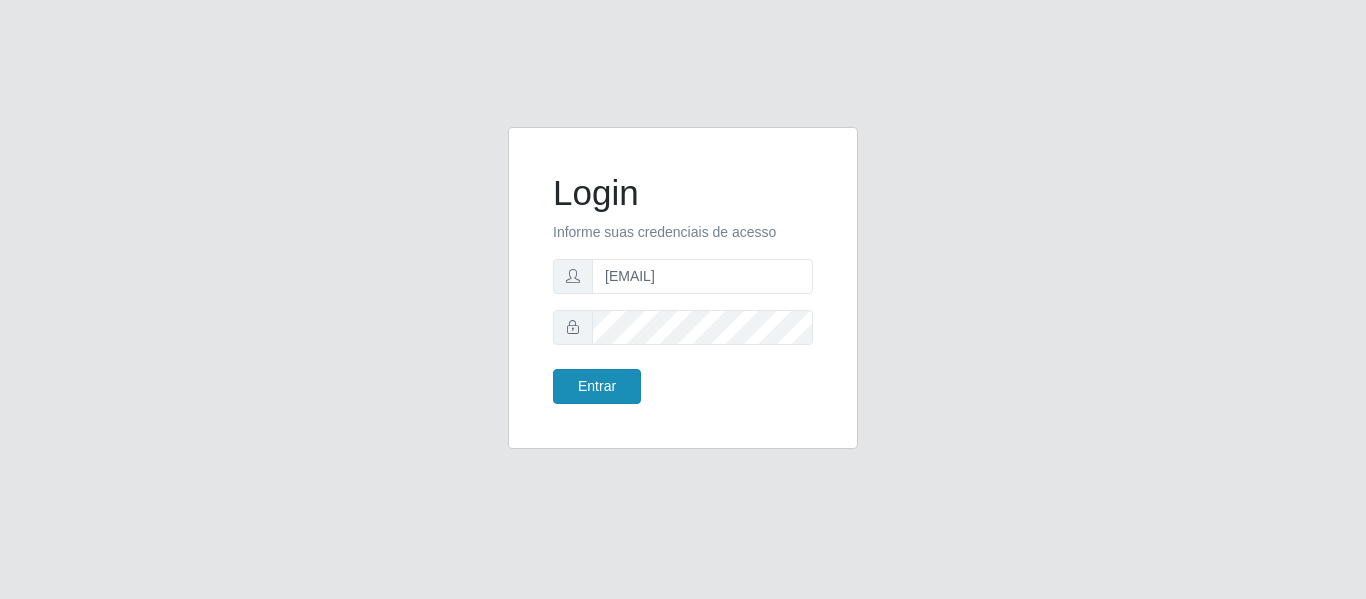 type on "[EMAIL]" 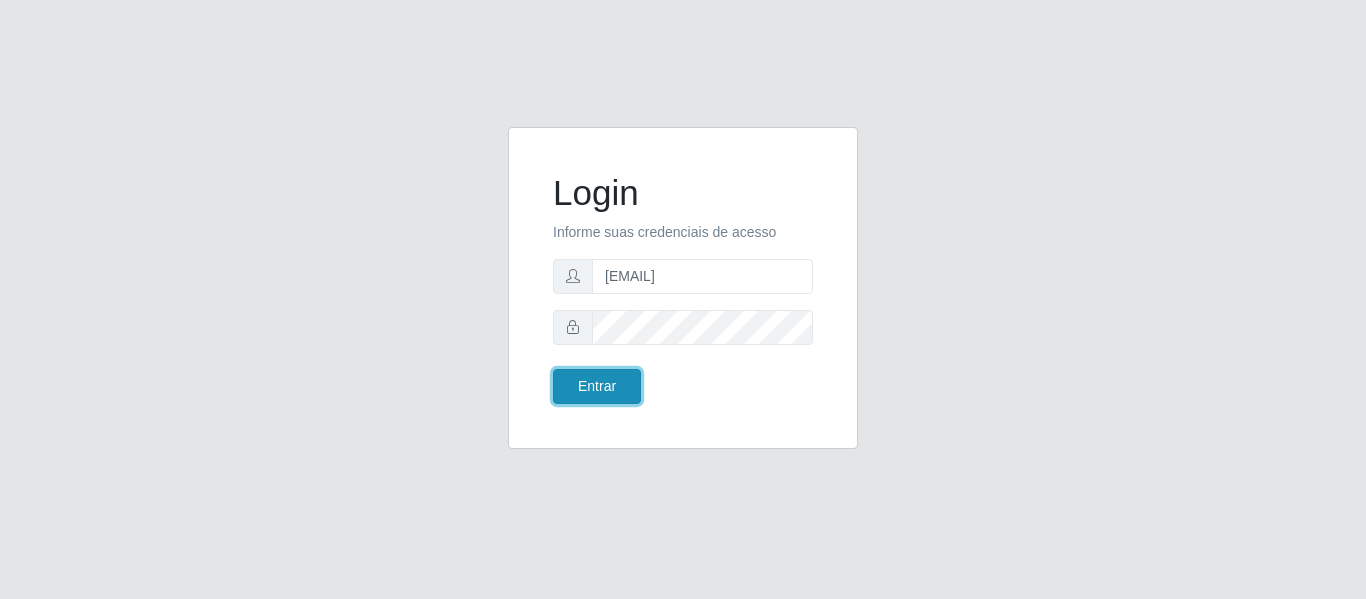 click on "Entrar" at bounding box center [597, 386] 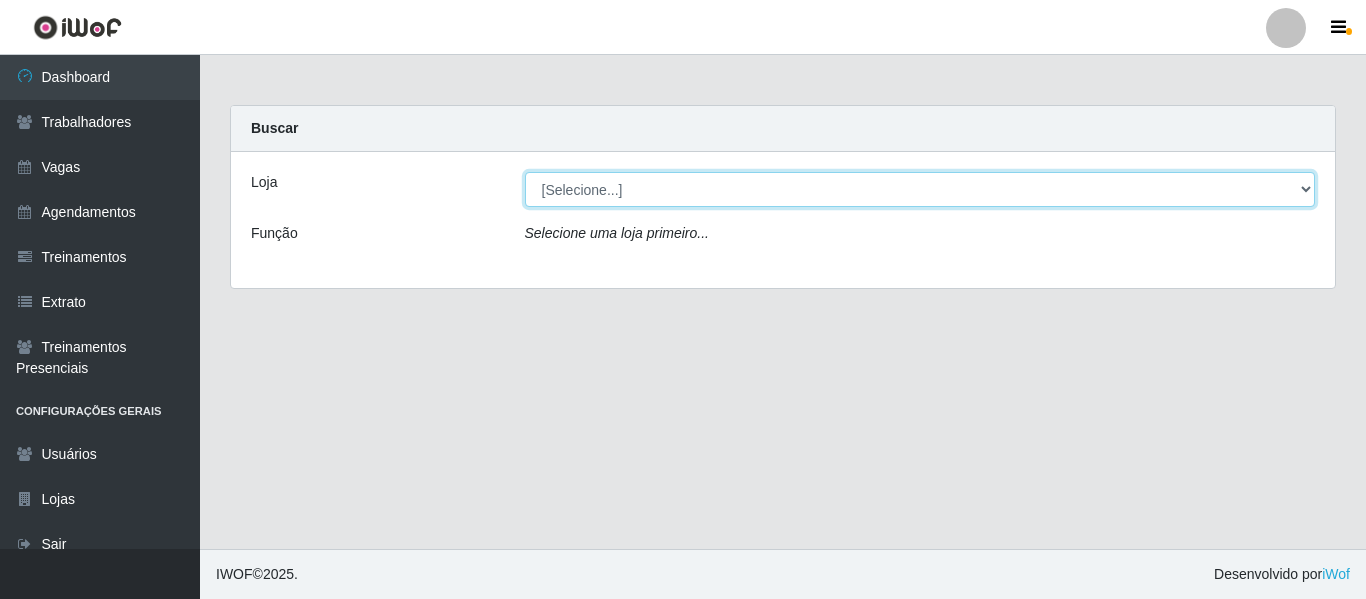 drag, startPoint x: 642, startPoint y: 185, endPoint x: 648, endPoint y: 201, distance: 17.088007 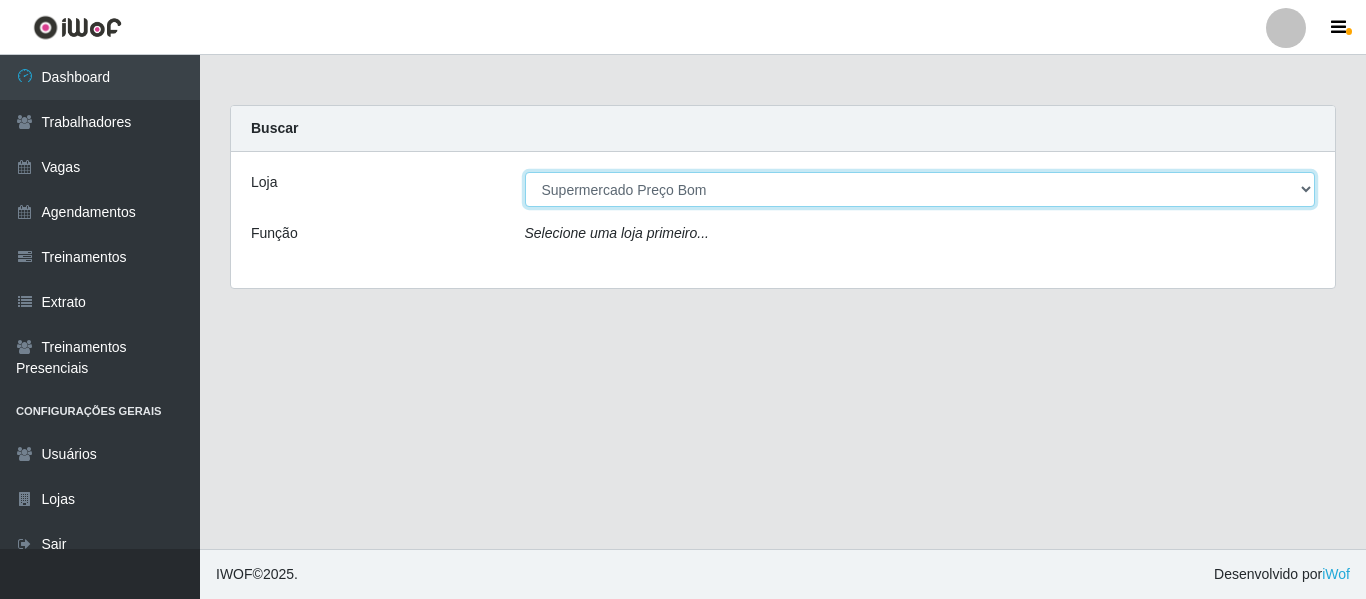 click on "[Selecione...] Supermercado Preço Bom" at bounding box center (920, 189) 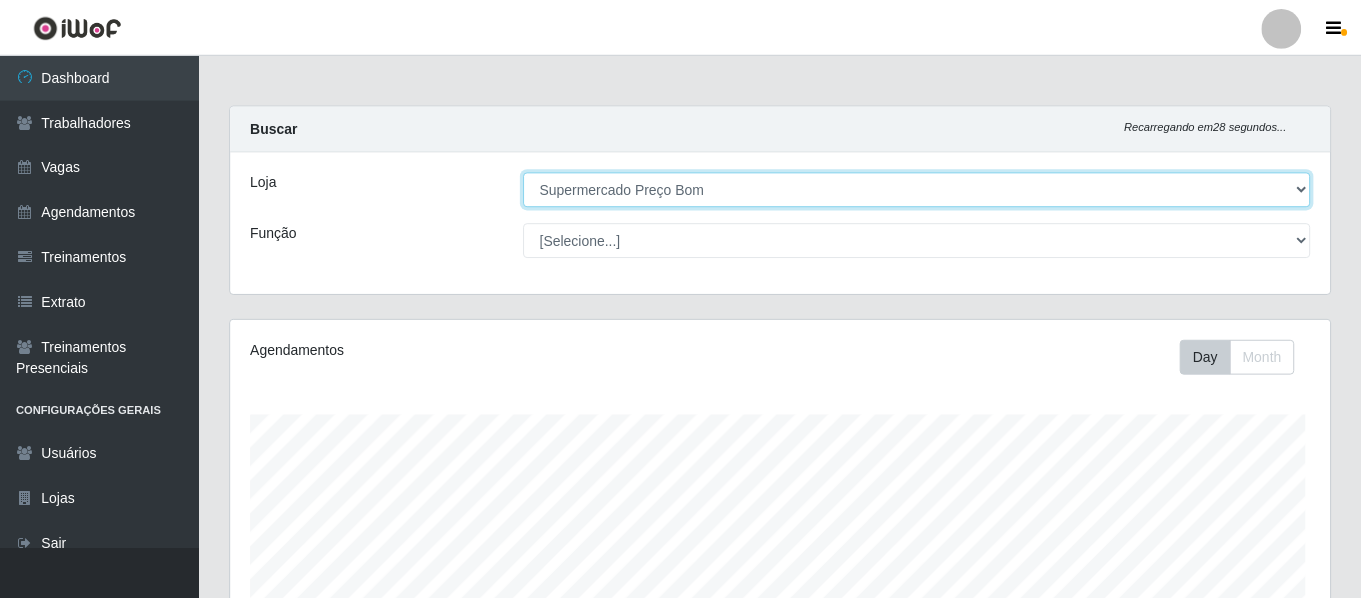 scroll, scrollTop: 69, scrollLeft: 0, axis: vertical 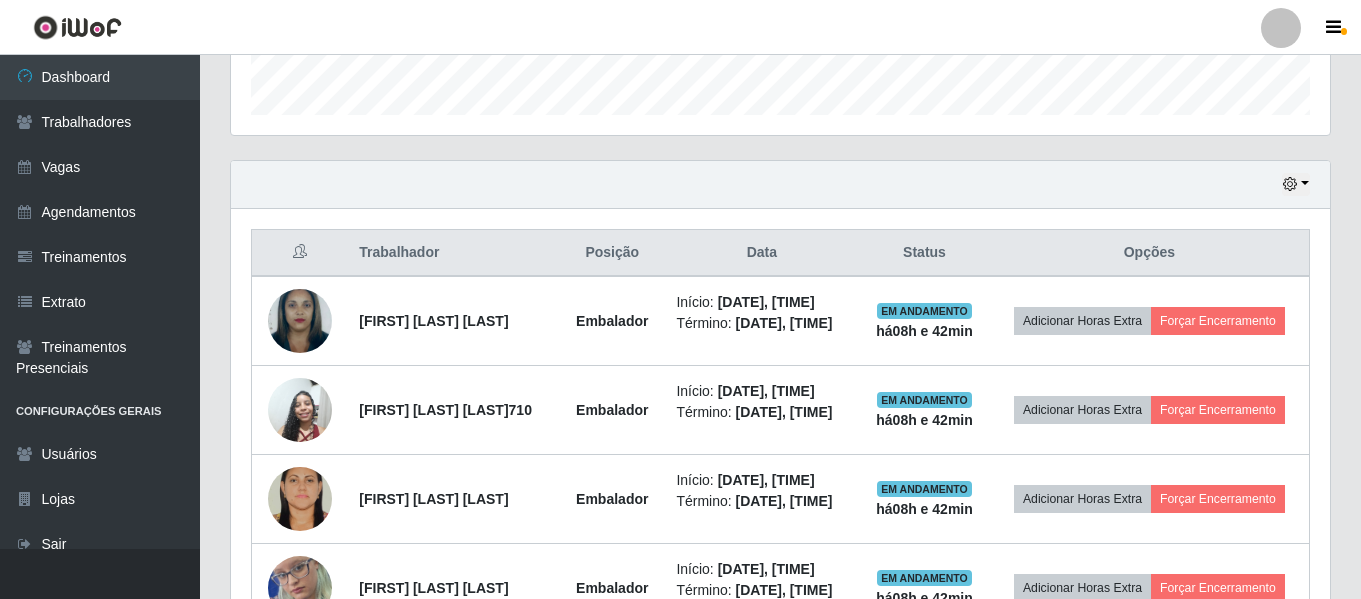 click on "Hoje 1 dia 3 dias 1 Semana Não encerrados Trabalhador Posição Data Status Opções [FIRST] [LAST] [LAST] Embalador   Início:   [DATE], [TIME] Término:   [DATE], [TIME] EM ANDAMENTO há  08 h e   42  min   Adicionar Horas Extra Forçar Encerramento [FIRST] [LAST] [LAST]710 Embalador   Início:   [DATE], [TIME] Término:   [DATE], [TIME] EM ANDAMENTO há  08 h e   42  min   Adicionar Horas Extra Forçar Encerramento [FIRST] [LAST] [LAST]  Embalador   Início:   [DATE], [TIME] Término:   [DATE], [TIME] EM ANDAMENTO há  08 h e   42  min   Adicionar Horas Extra Forçar Encerramento [FIRST] [LAST] [LAST] Embalador   Início:   [DATE], [TIME] Término:   [DATE], [TIME] EM ANDAMENTO há  08 h e   42  min   Adicionar Horas Extra Forçar Encerramento [FIRST] [LAST] [LAST] Embalador   Início:   [DATE], [TIME] Término:   [DATE], [TIME] AGENDADO Liberar para Trabalho Trabalhador Faltou [FIRST] [LAST] [LAST] Embalador   Início:   [DATE], [TIME]" at bounding box center [780, 585] 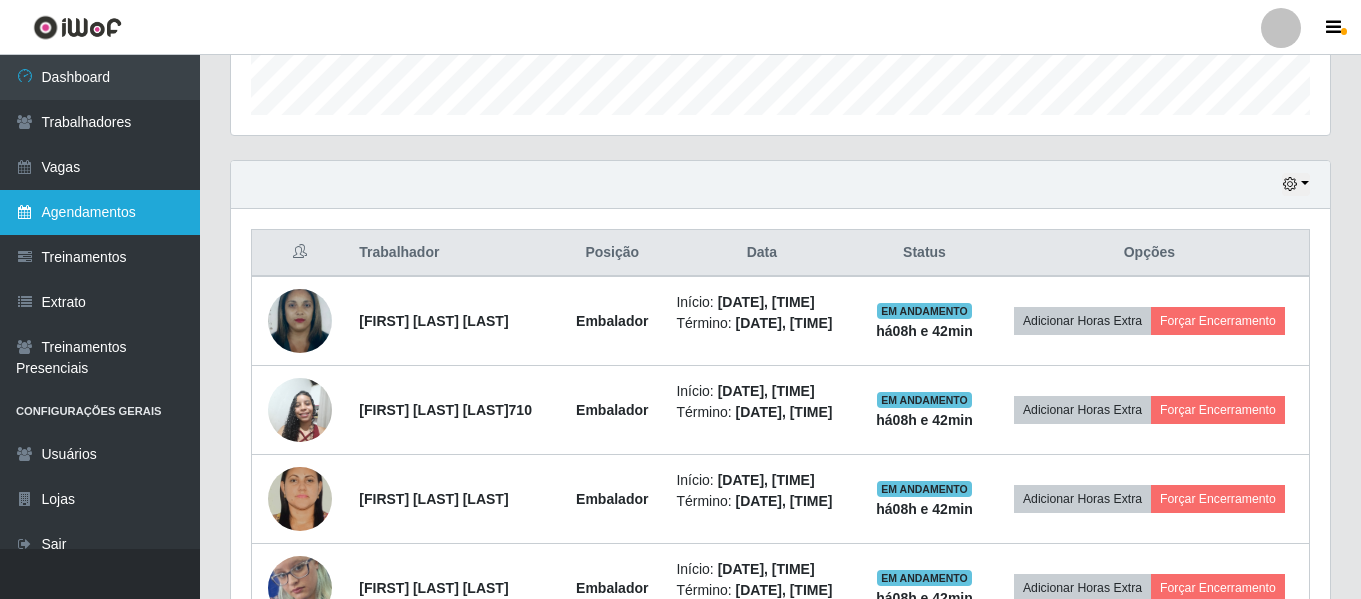 click on "Agendamentos" at bounding box center (100, 212) 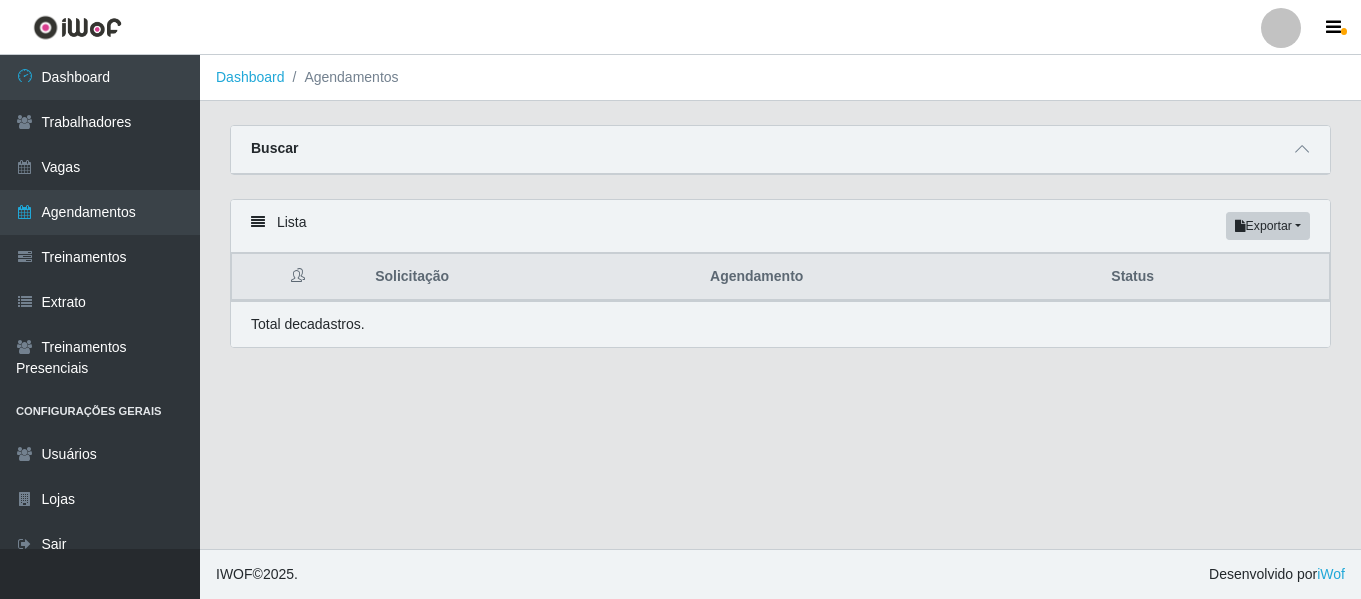 scroll, scrollTop: 0, scrollLeft: 0, axis: both 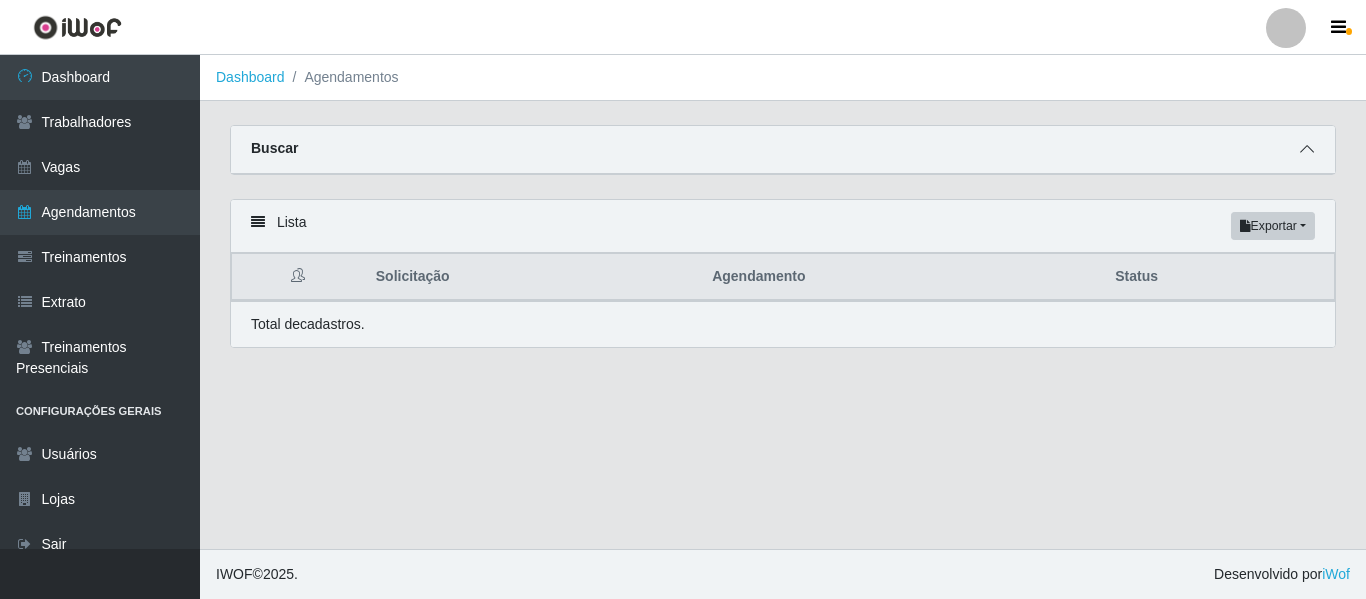 click at bounding box center [1307, 149] 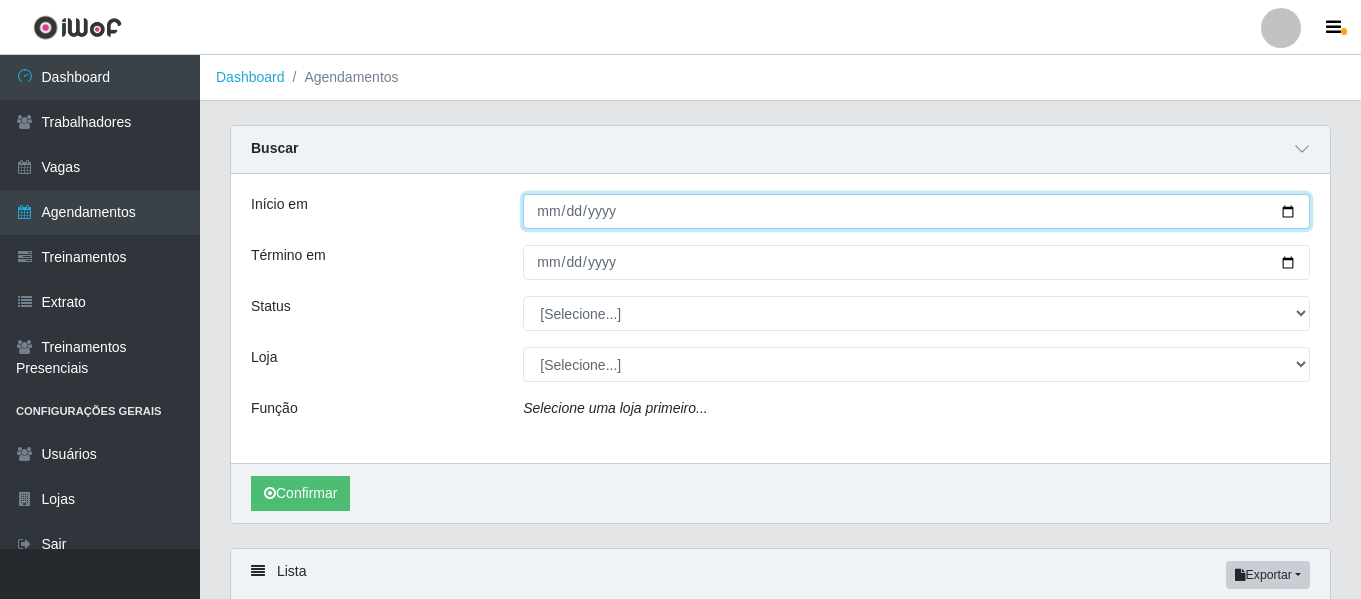click on "Início em" at bounding box center (916, 211) 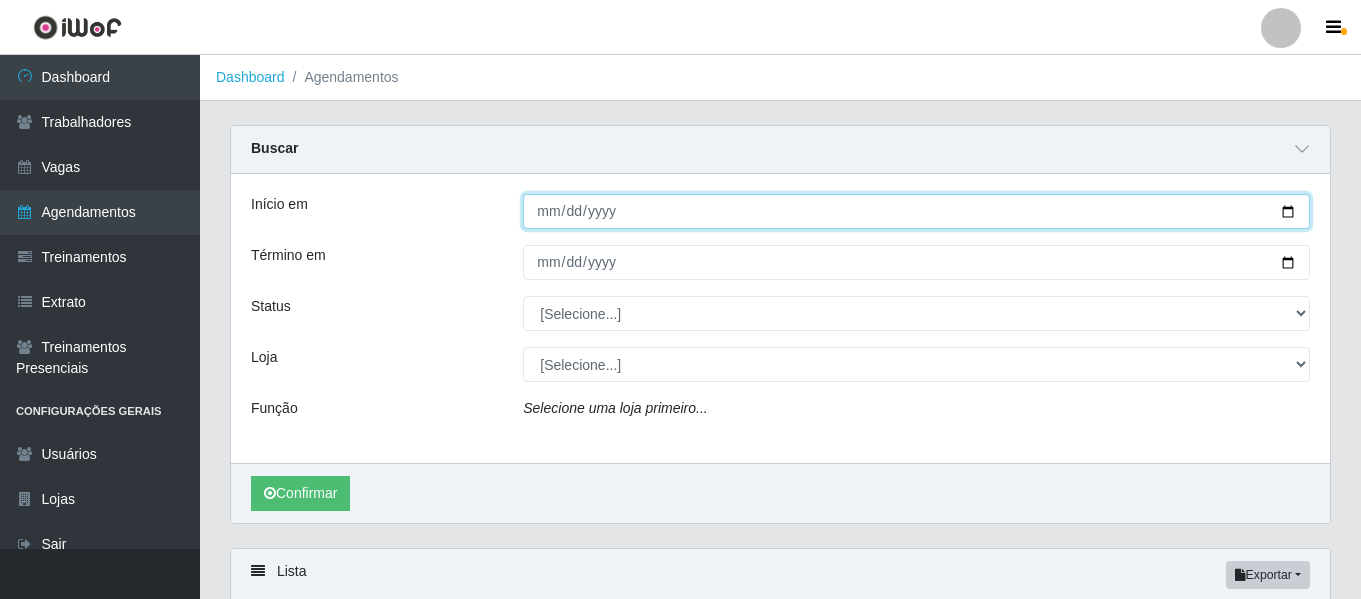 click on "Início em" at bounding box center (916, 211) 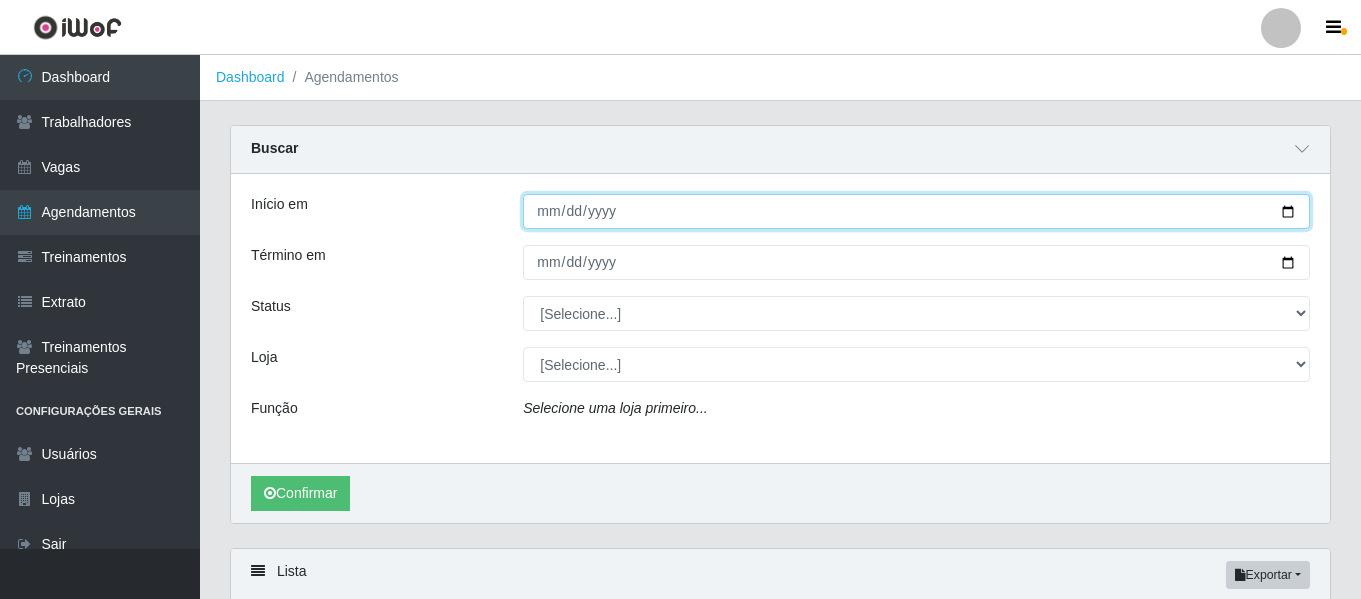type on "[DATE]" 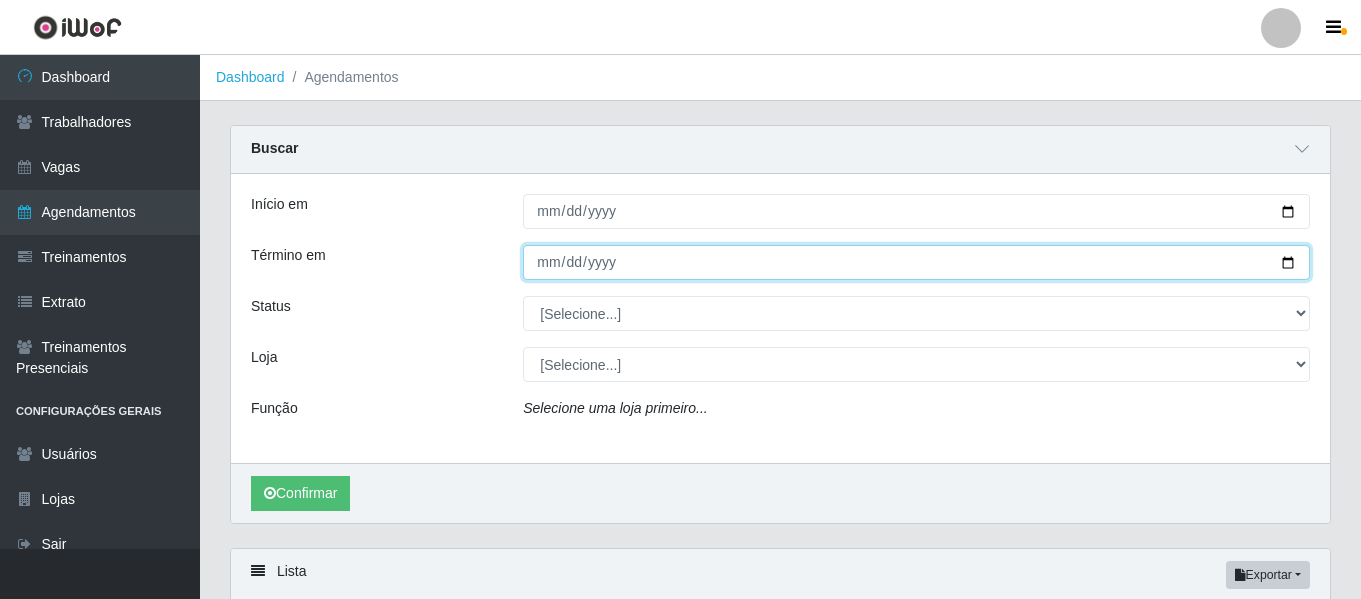 click on "Término em" at bounding box center (916, 262) 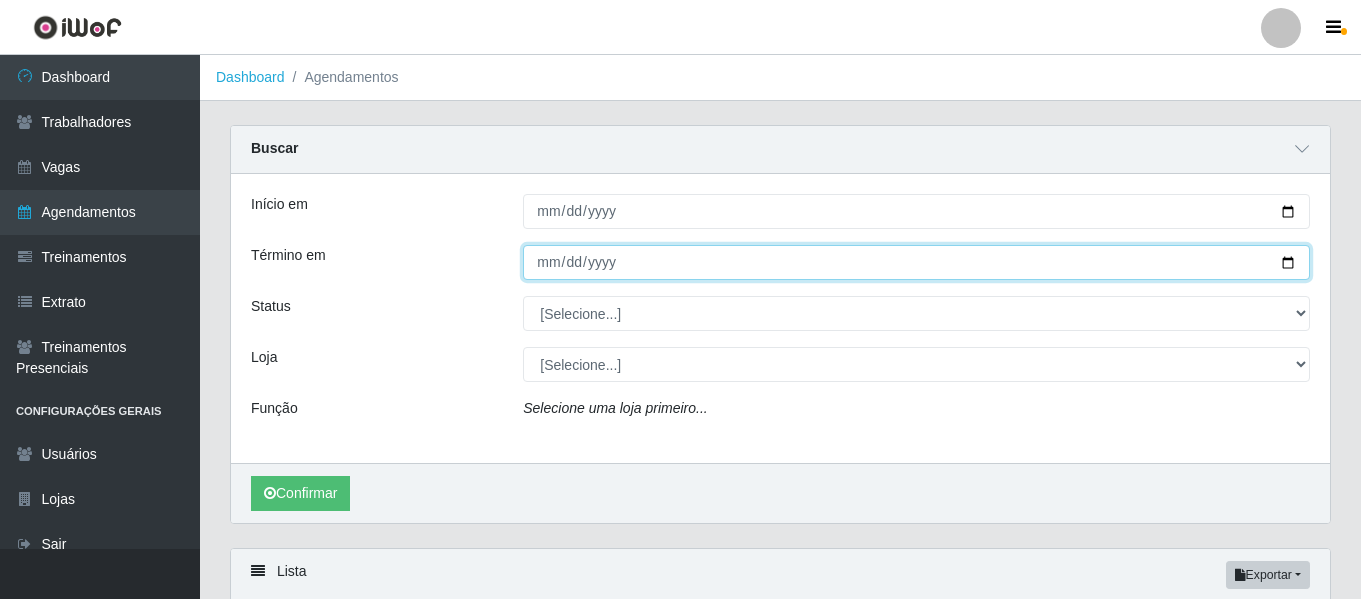 type on "[DATE]" 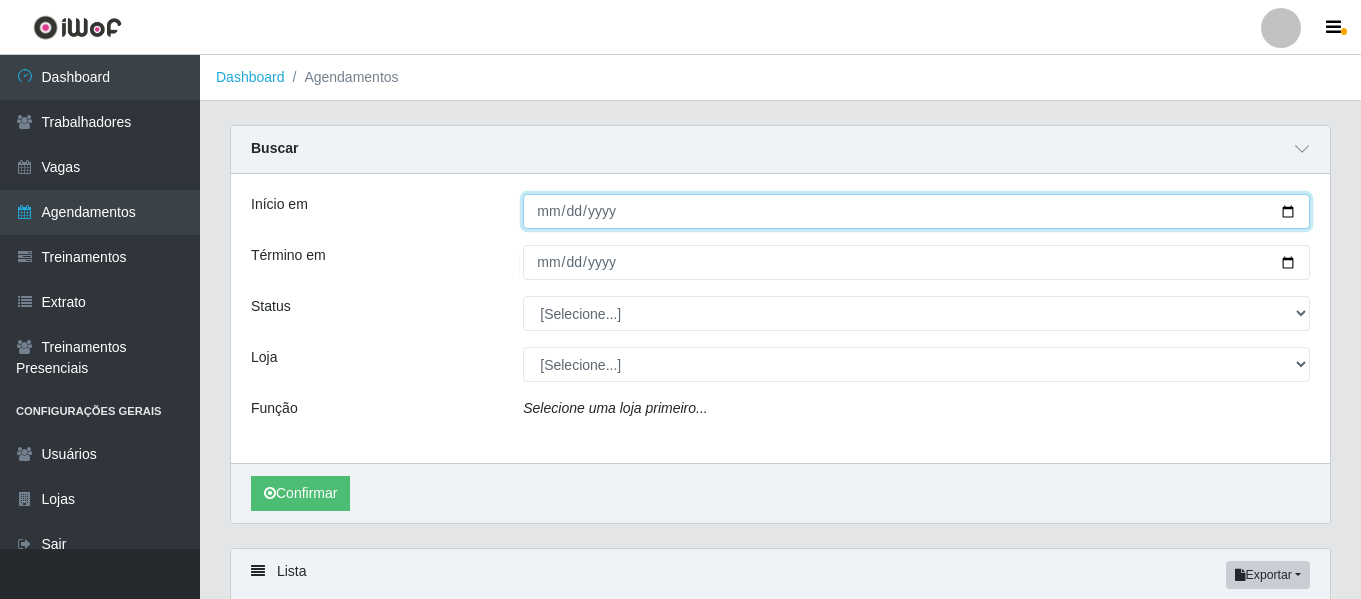 click on "[DATE]" at bounding box center [916, 211] 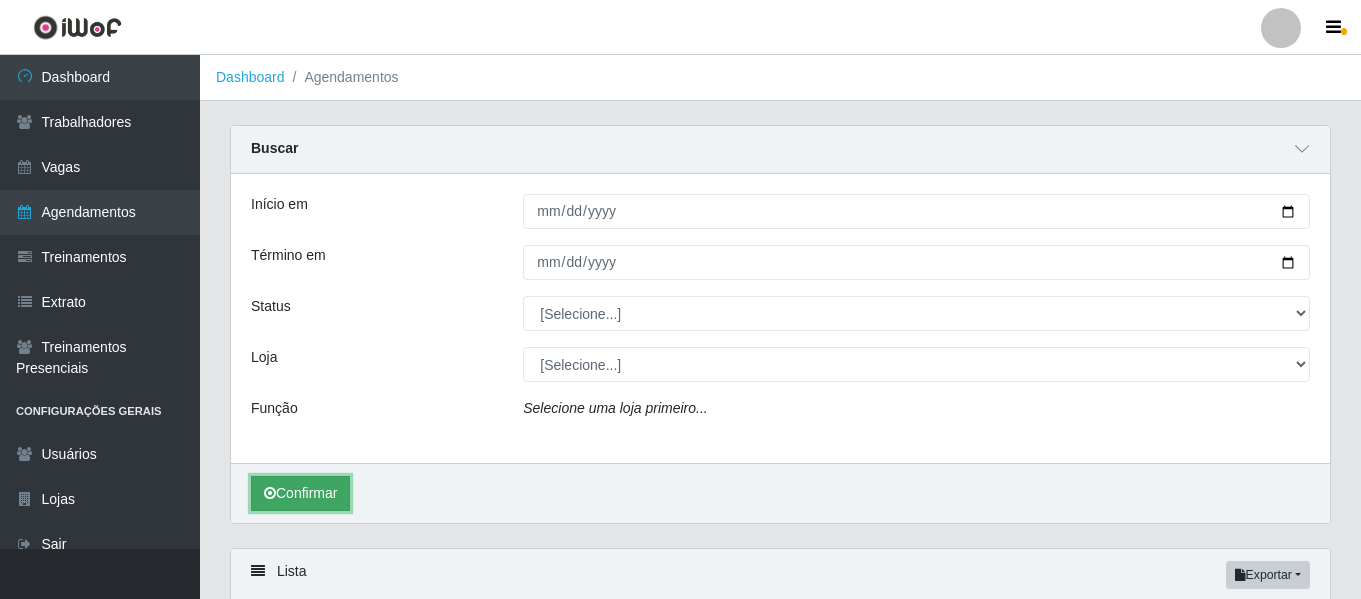 click on "Confirmar" at bounding box center [300, 493] 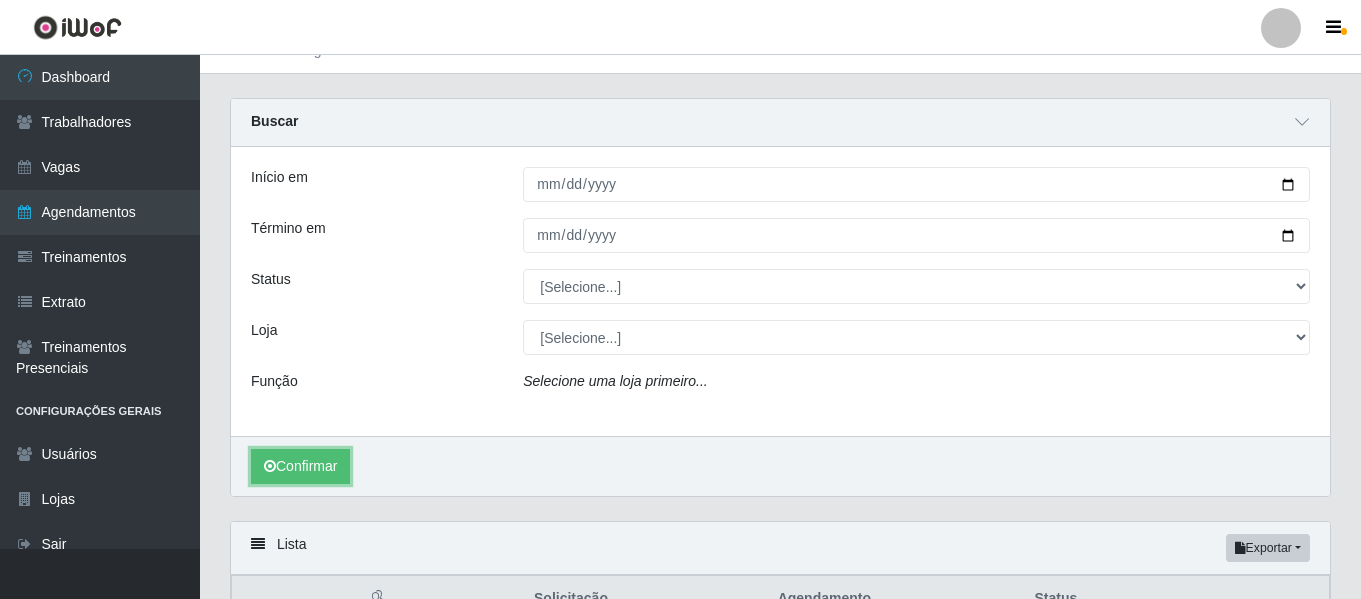 scroll, scrollTop: 0, scrollLeft: 0, axis: both 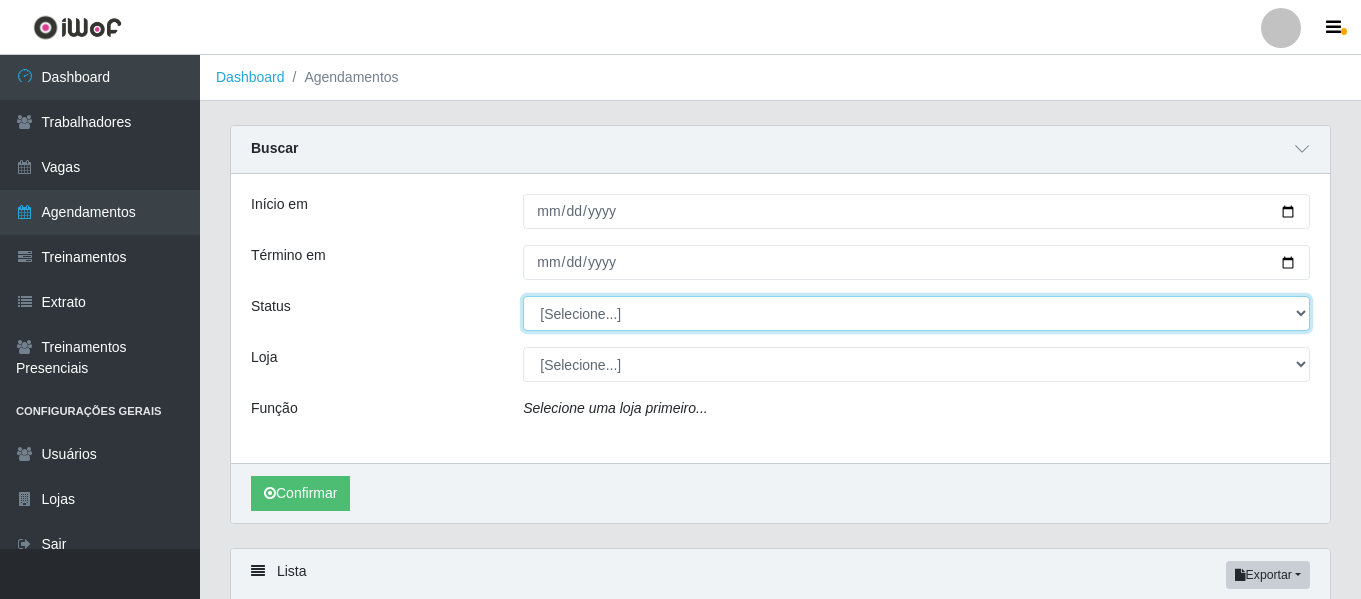 click on "[Selecione...] AGENDADO AGUARDANDO LIBERAR EM ANDAMENTO EM REVISÃO FINALIZADO CANCELADO FALTA" at bounding box center [916, 313] 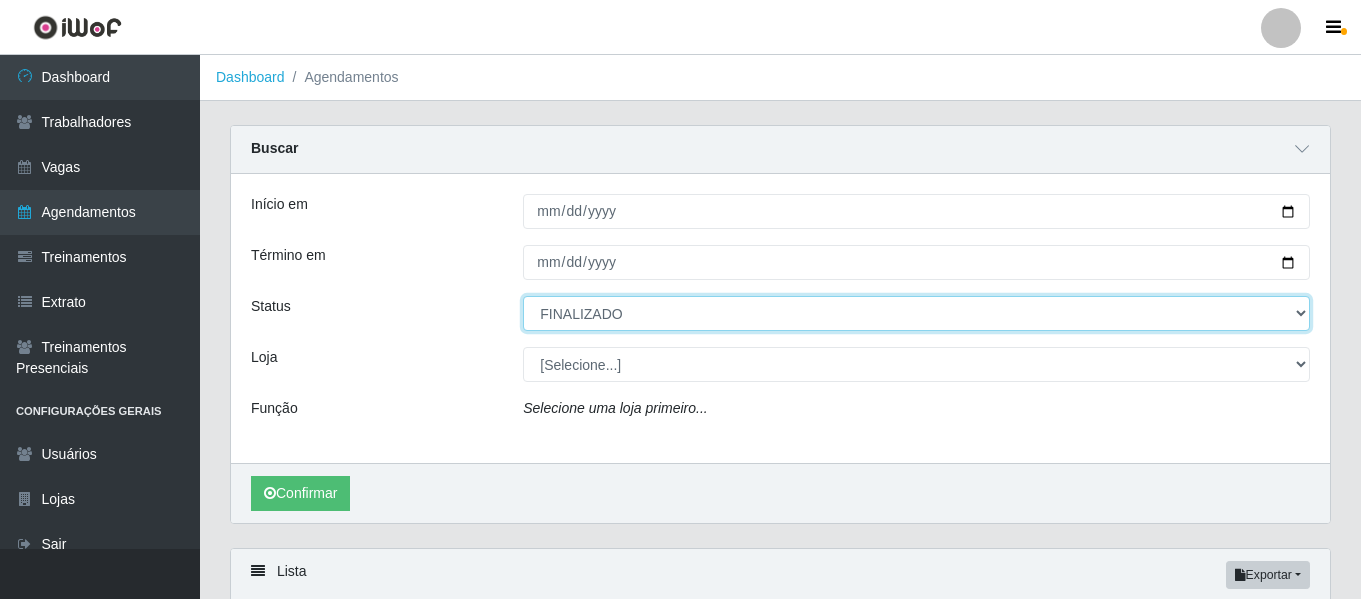 click on "[Selecione...] AGENDADO AGUARDANDO LIBERAR EM ANDAMENTO EM REVISÃO FINALIZADO CANCELADO FALTA" at bounding box center (916, 313) 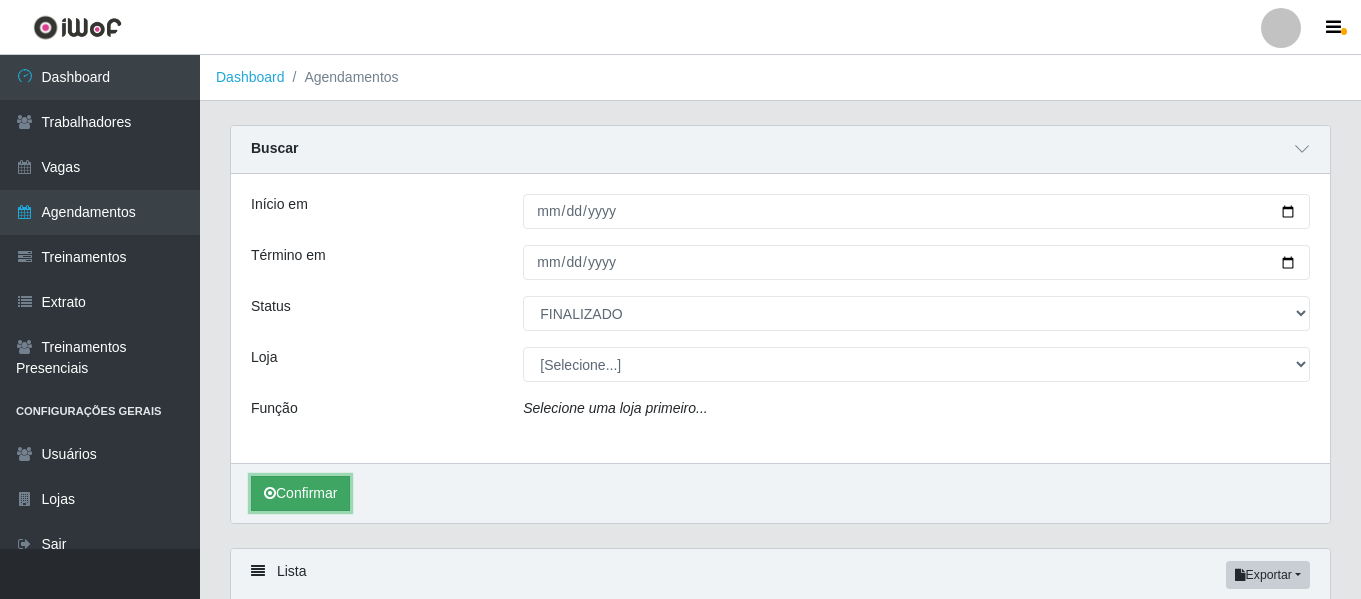 click on "Confirmar" at bounding box center [300, 493] 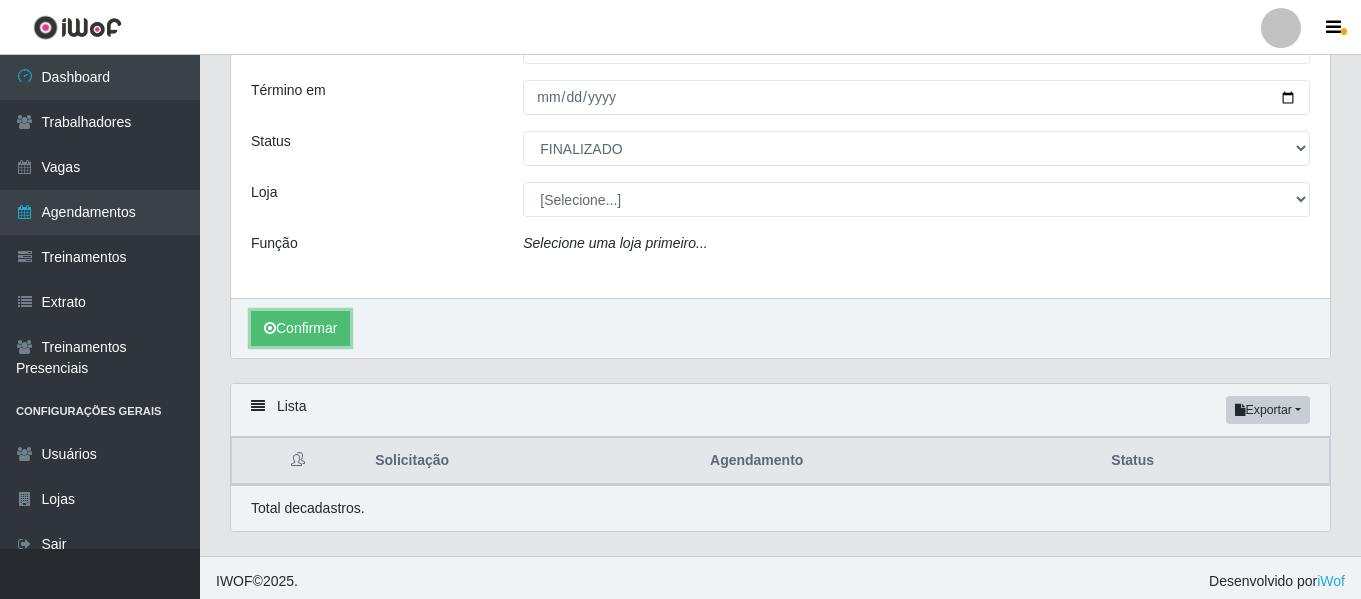 scroll, scrollTop: 173, scrollLeft: 0, axis: vertical 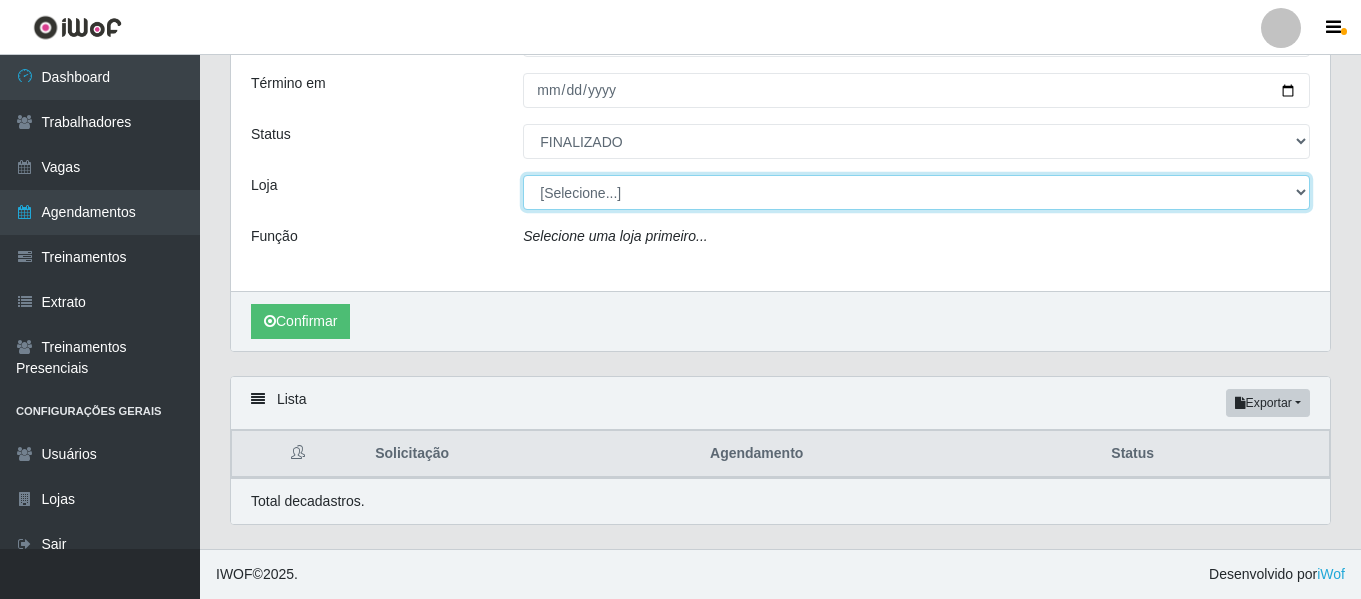 click on "[Selecione...] Supermercado Preço Bom" at bounding box center [916, 192] 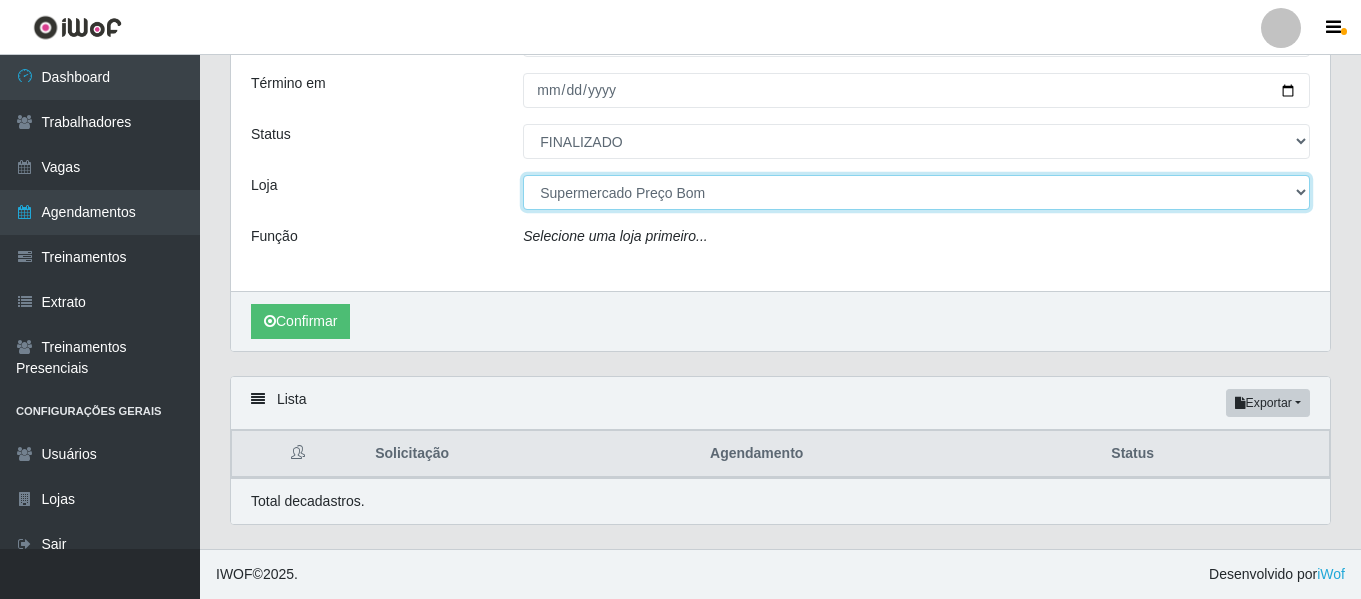click on "[Selecione...] Supermercado Preço Bom" at bounding box center (916, 192) 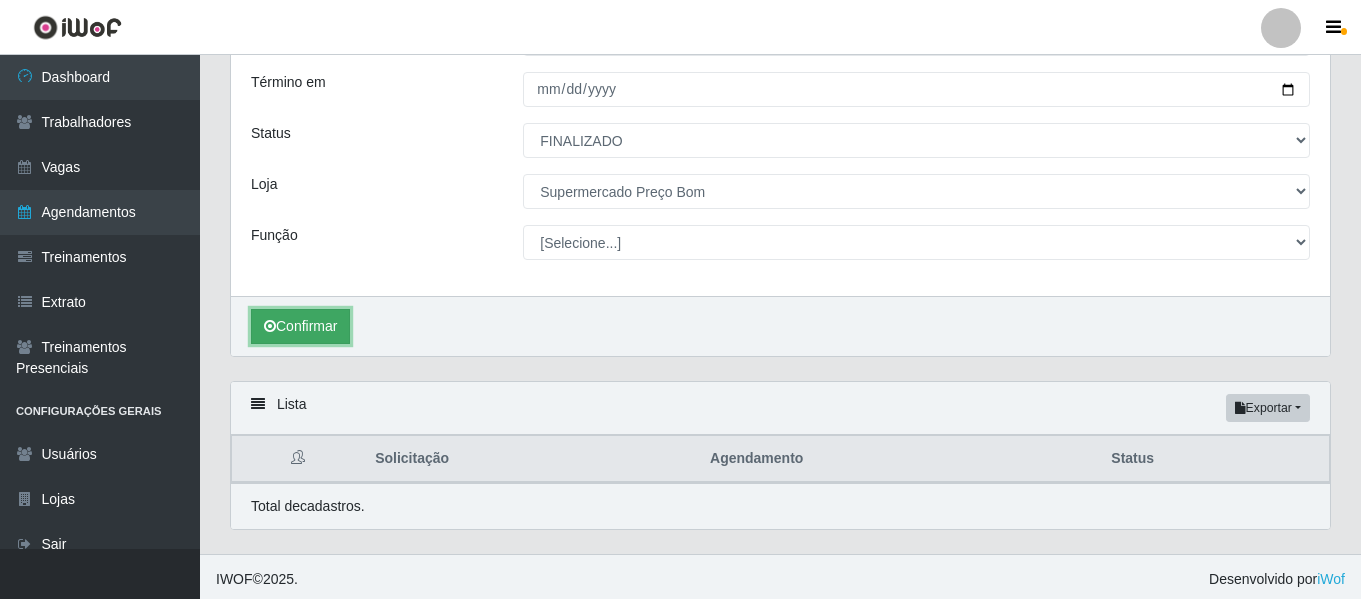 click on "Confirmar" at bounding box center [300, 326] 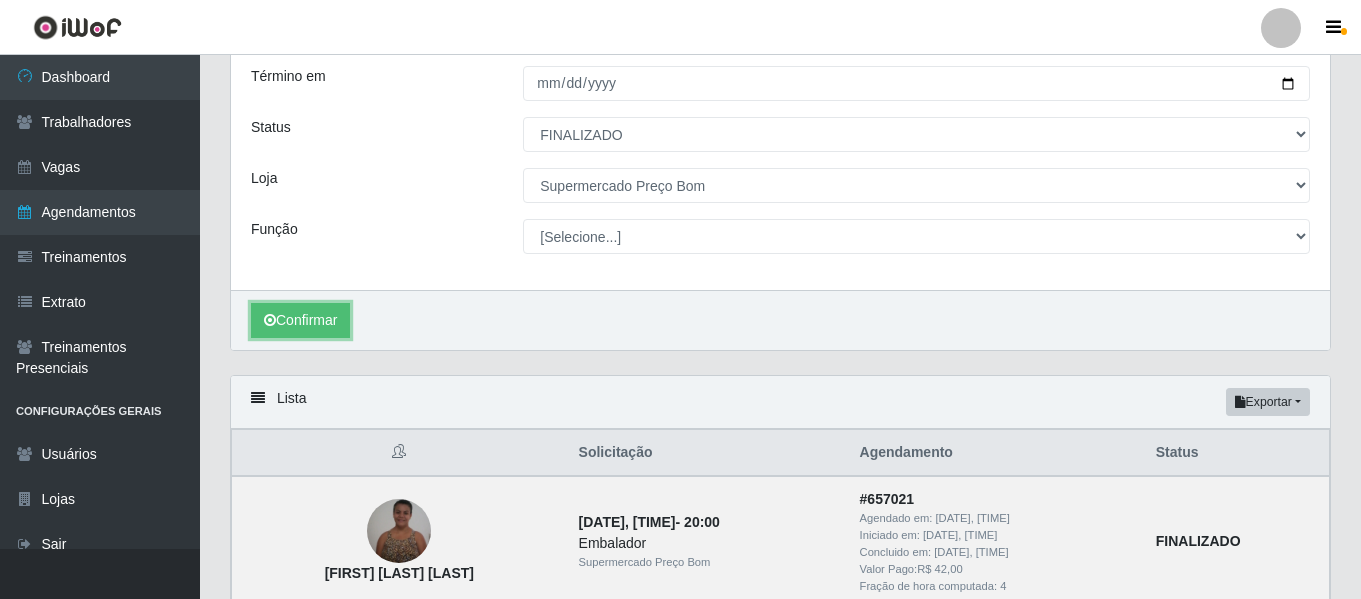 scroll, scrollTop: 579, scrollLeft: 0, axis: vertical 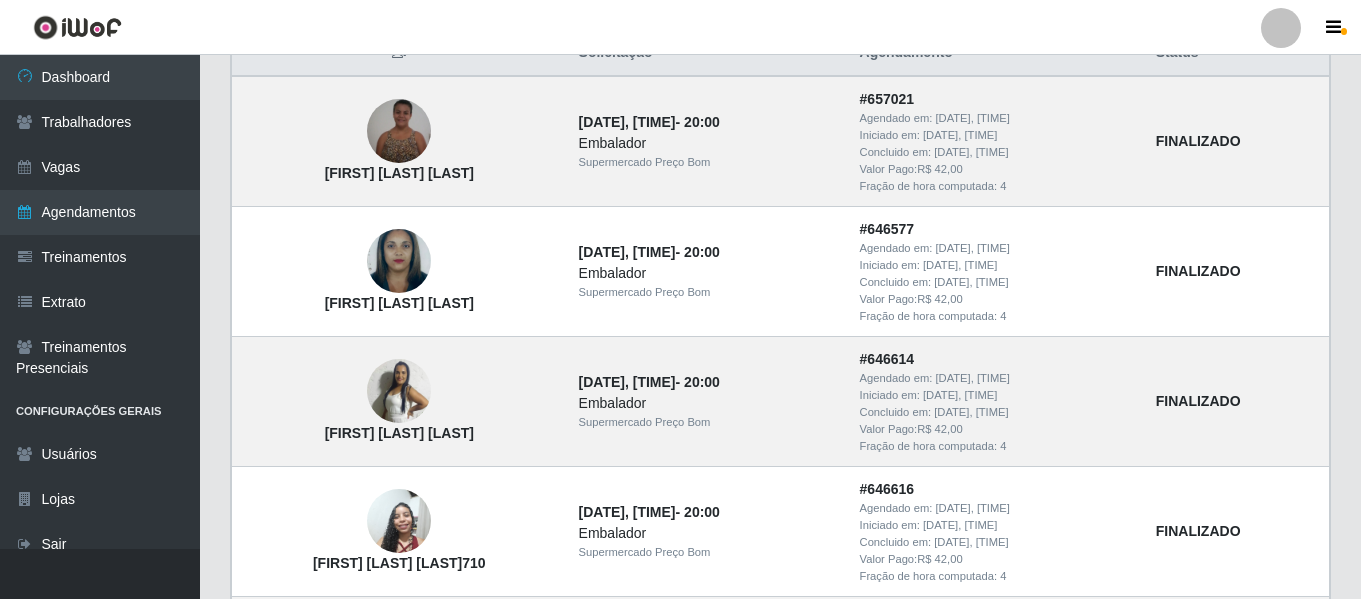 click on "Lista  Exportar PDF Excel Solicitação Agendamento Status [FIRST] [LAST] [LAST]  [DATE], [TIME]  -   [TIME] Embalador Supermercado Preço Bom # 657021 Agendado em:   [DATE], [TIME] Iniciado em:   [DATE], [TIME] Concluido em:   [DATE], [TIME] Valor Pago:  R$ 42,00 Fração de hora computada:   4 FINALIZADO [FIRST] [LAST] [LAST] [DATE], [TIME]  -   [TIME] Embalador Supermercado Preço Bom # 646577 Agendado em:   [DATE], [TIME] Iniciado em:   [DATE], [TIME] Concluido em:   [DATE], [TIME] Valor Pago:  R$ 42,00 Fração de hora computada:   4 FINALIZADO [FIRST] [LAST] [LAST] [DATE], [TIME]  -   [TIME] Embalador Supermercado Preço Bom # 646614 Agendado em:   [DATE], [TIME] Iniciado em:   [DATE], [TIME] Concluido em:   [DATE], [TIME] Valor Pago:  R$ 42,00 Fração de hora computada:   4 FINALIZADO [FIRST] [LAST] [LAST] [DATE], [TIME]  -   [TIME] Embalador Supermercado Preço Bom # 646616 Agendado em:   [DATE], [TIME] Iniciado em:     R$ 42,00" at bounding box center (780, 1044) 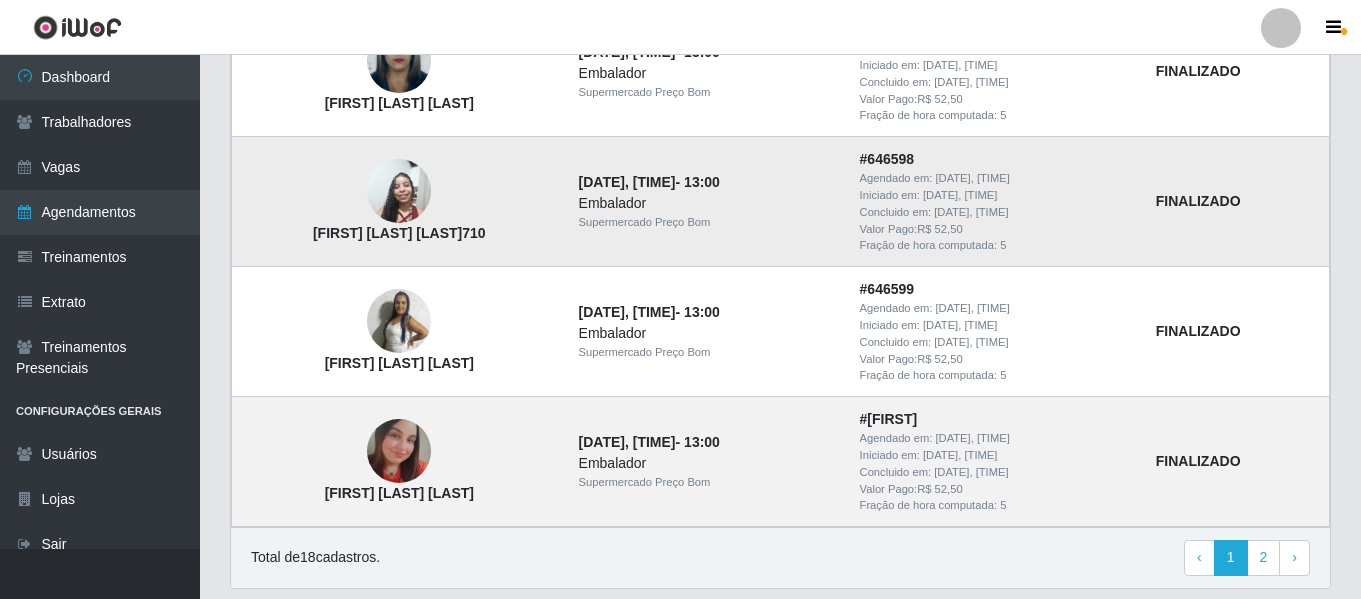 scroll, scrollTop: 2044, scrollLeft: 0, axis: vertical 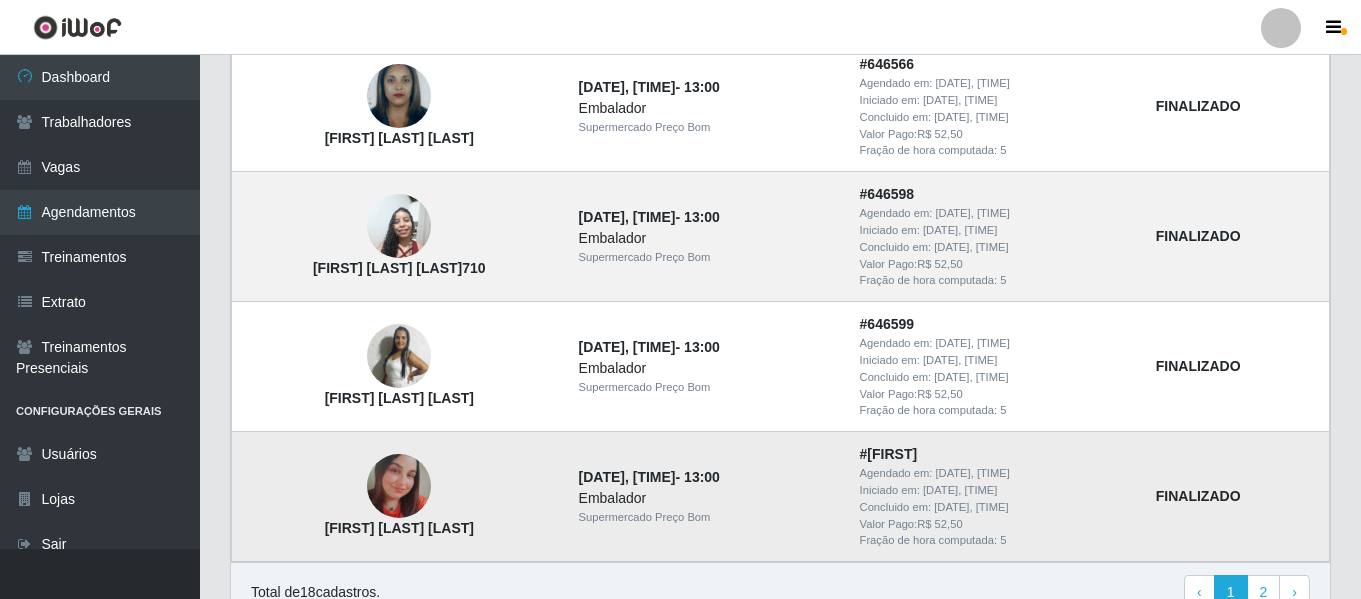 click on "[FIRST] [LAST] [LAST]" at bounding box center (399, 497) 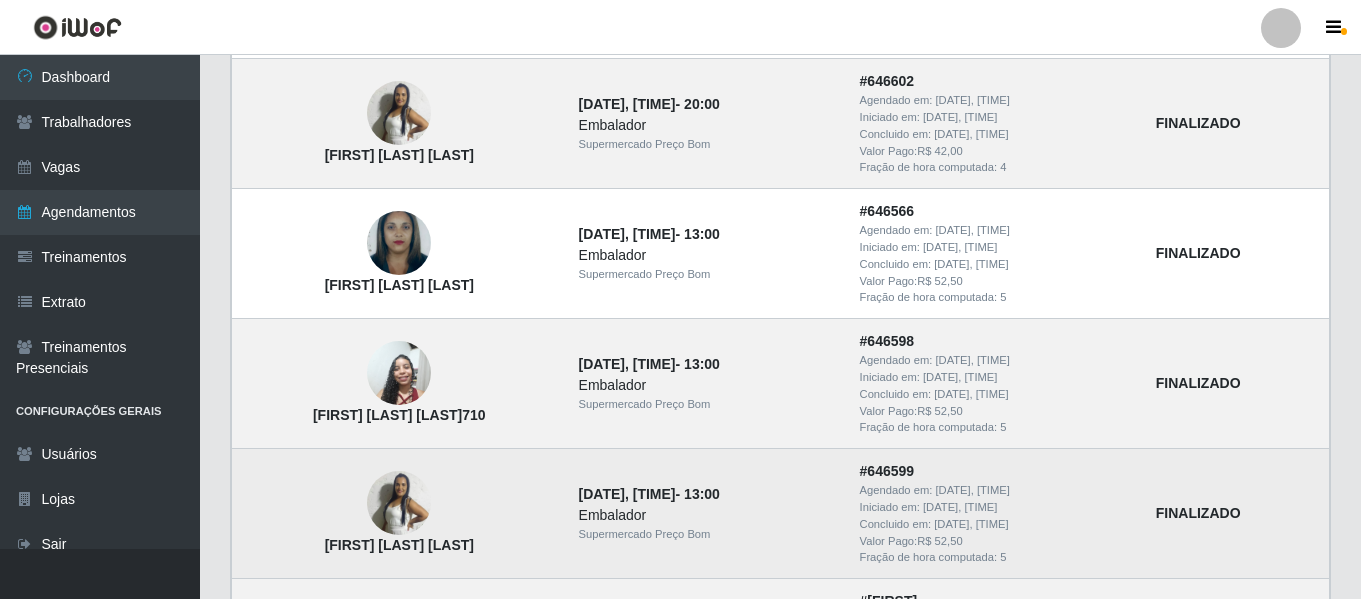 scroll, scrollTop: 1844, scrollLeft: 0, axis: vertical 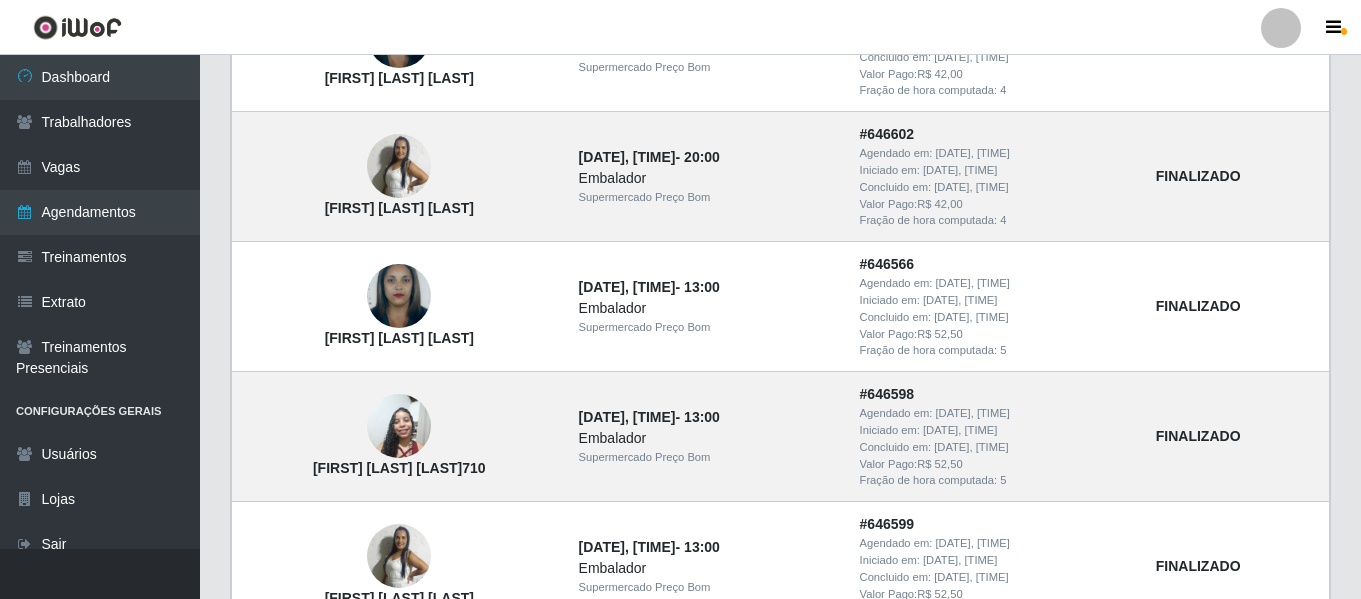 click on "Lista  Exportar PDF Excel Solicitação Agendamento Status [FIRST] [LAST] [LAST]  [DATE], [TIME]  -   [TIME] Embalador Supermercado Preço Bom # 657021 Agendado em:   [DATE], [TIME] Iniciado em:   [DATE], [TIME] Concluido em:   [DATE], [TIME] Valor Pago:  R$ 42,00 Fração de hora computada:   4 FINALIZADO [FIRST] [LAST] [LAST] [DATE], [TIME]  -   [TIME] Embalador Supermercado Preço Bom # 646577 Agendado em:   [DATE], [TIME] Iniciado em:   [DATE], [TIME] Concluido em:   [DATE], [TIME] Valor Pago:  R$ 42,00 Fração de hora computada:   4 FINALIZADO [FIRST] [LAST] [LAST] [DATE], [TIME]  -   [TIME] Embalador Supermercado Preço Bom # 646614 Agendado em:   [DATE], [TIME] Iniciado em:   [DATE], [TIME] Concluido em:   [DATE], [TIME] Valor Pago:  R$ 42,00 Fração de hora computada:   4 FINALIZADO [FIRST] [LAST] [LAST] [DATE], [TIME]  -   [TIME] Embalador Supermercado Preço Bom # 646616 Agendado em:   [DATE], [TIME] Iniciado em:     R$ 42,00" at bounding box center [780, -221] 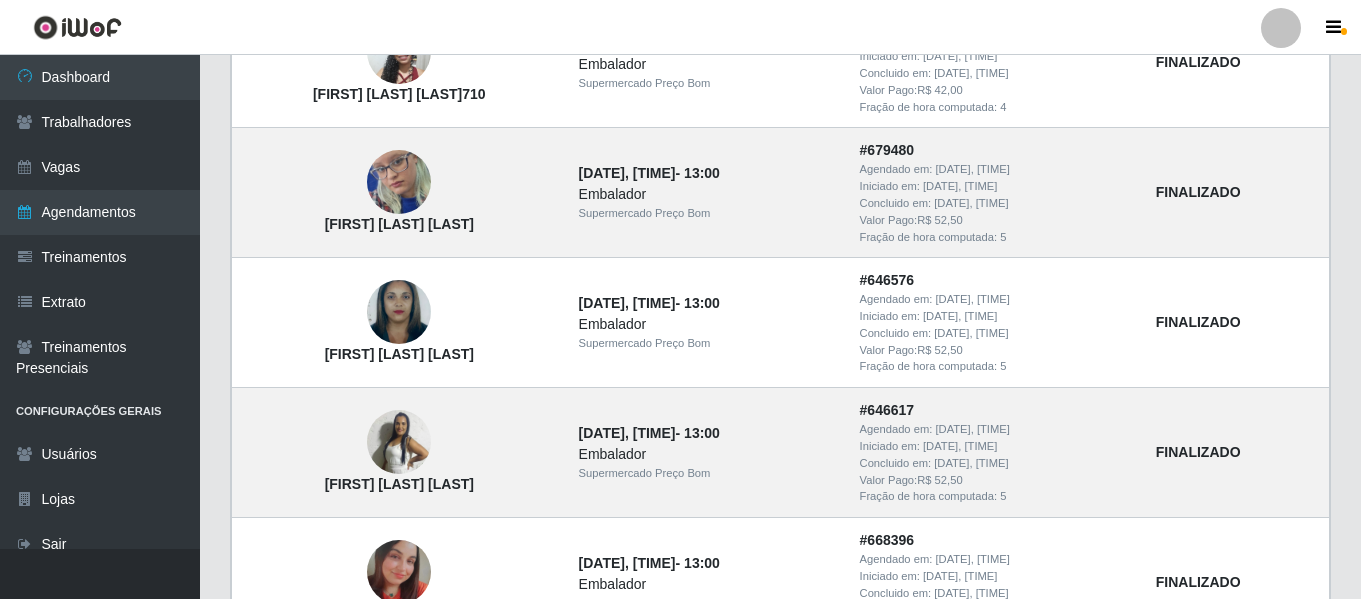 scroll, scrollTop: 1044, scrollLeft: 0, axis: vertical 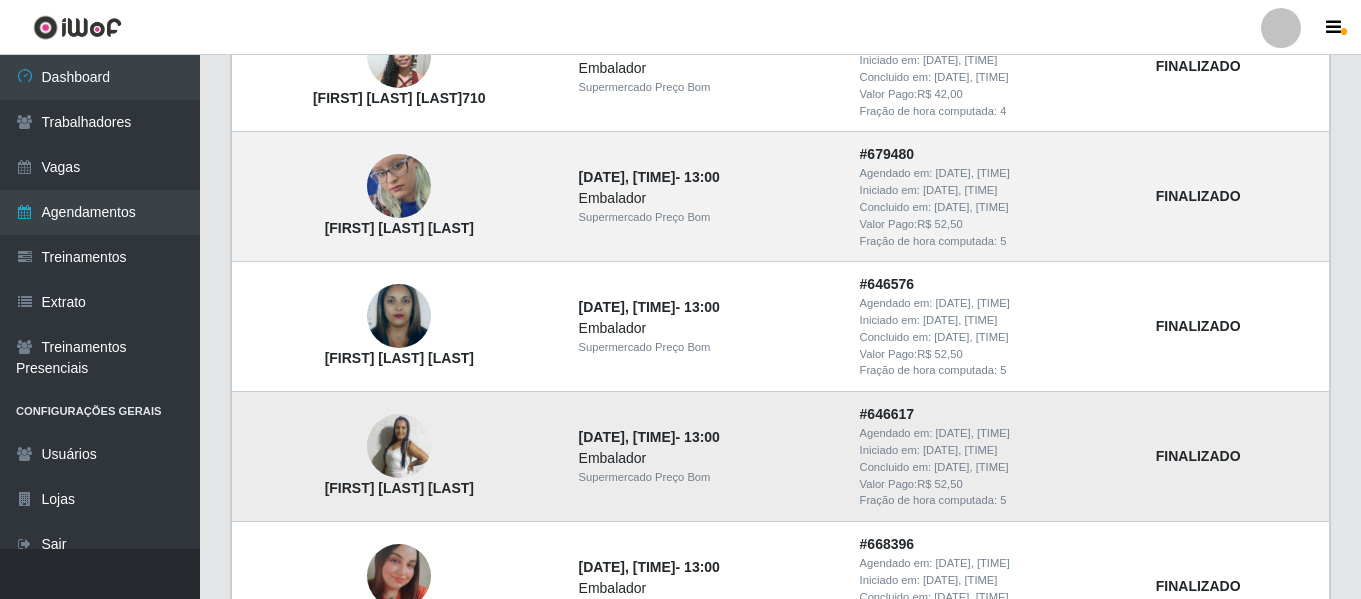 click on "[FIRST] [LAST] [LAST]" at bounding box center [399, 457] 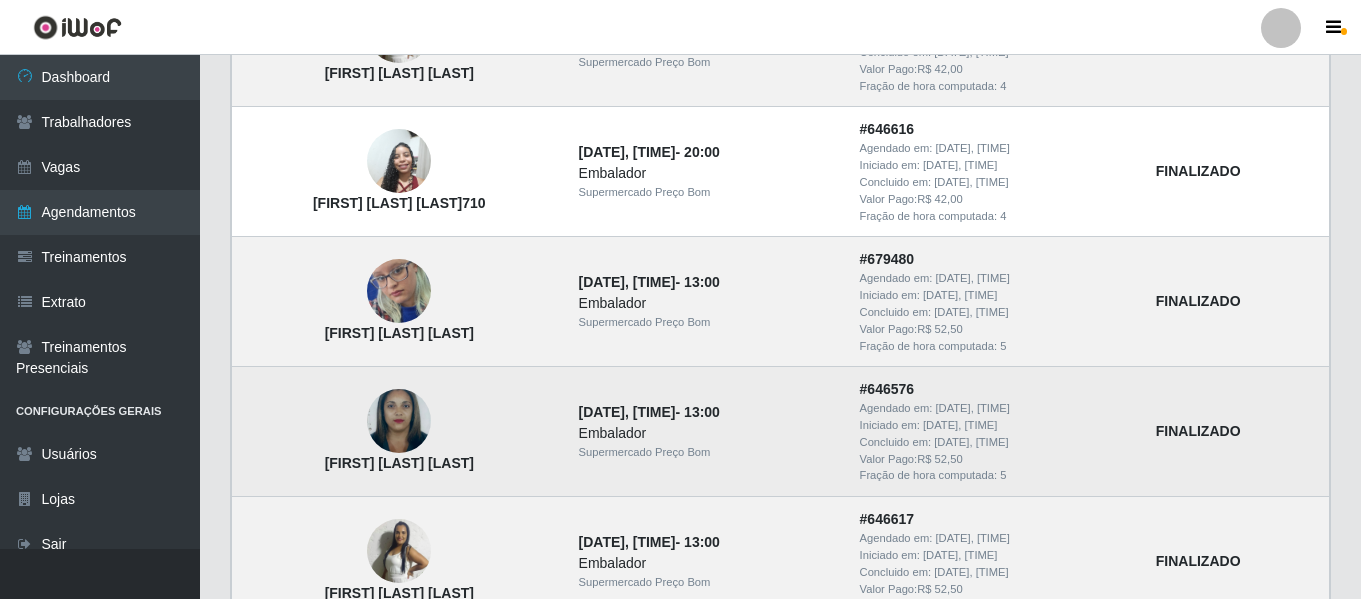 scroll, scrollTop: 1044, scrollLeft: 0, axis: vertical 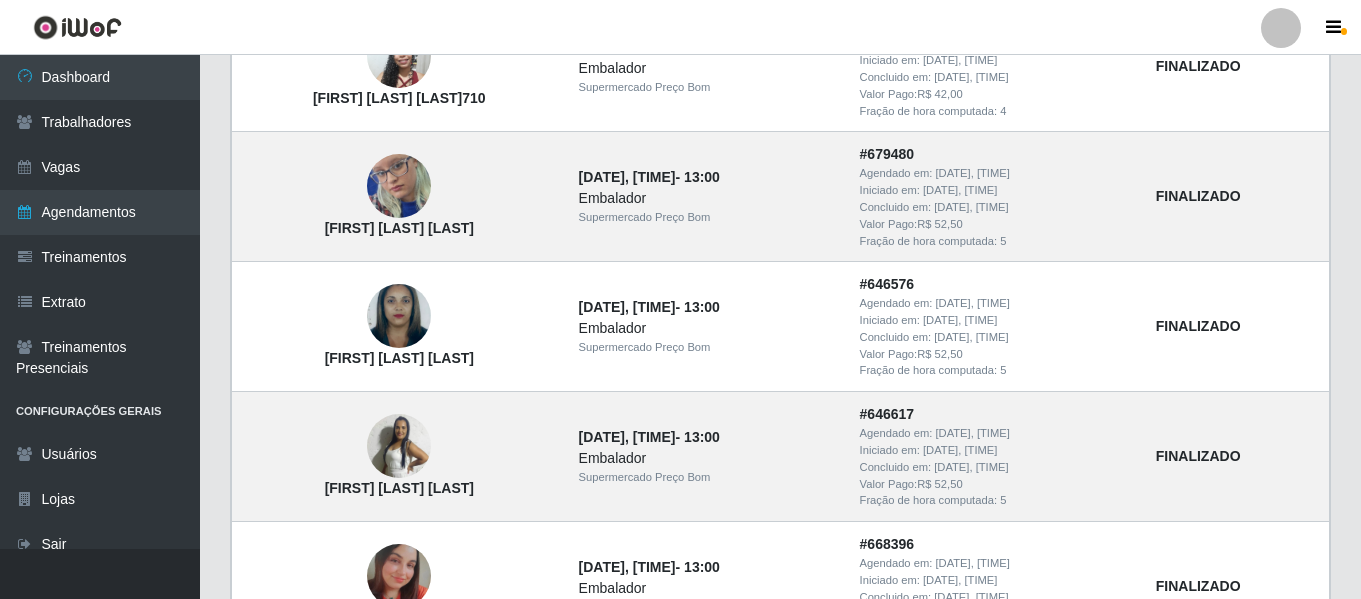 click on "Carregando...  Buscar Início em [DATE] Término em [DATE] Status [Selecione...] AGENDADO AGUARDANDO LIBERAR EM ANDAMENTO EM REVISÃO FINALIZADO CANCELADO FALTA Loja [Selecione...] Supermercado Preço Bom Função [Selecione...] ASG ASG + ASG ++ Balconista Balconista + Balconista ++ Embalador Embalador + Embalador ++ Operador de Caixa Operador de Caixa + Operador de Caixa ++ Repositor  Repositor + Repositor ++  Confirmar   Lista  Exportar PDF Excel Solicitação Agendamento Status [FIRST] [LAST] [LAST]  [DATE], [TIME]  -   [TIME] Embalador Supermercado Preço Bom # 657021 Agendado em:   [DATE], [TIME] Iniciado em:   [DATE], [TIME] Concluido em:   [DATE], [TIME] Valor Pago:  R$ 42,00 Fração de hora computada:   4 FINALIZADO [FIRST] [LAST] [LAST] [DATE], [TIME]  -   [TIME] Embalador Supermercado Preço Bom # 646577 Agendado em:   [DATE], [TIME] Iniciado em:   [DATE], [TIME] Concluido em:   [DATE], [TIME] Valor Pago:  R$ 42,00 Fração de hora computada:   4 FINALIZADO  -" at bounding box center [780, 364] 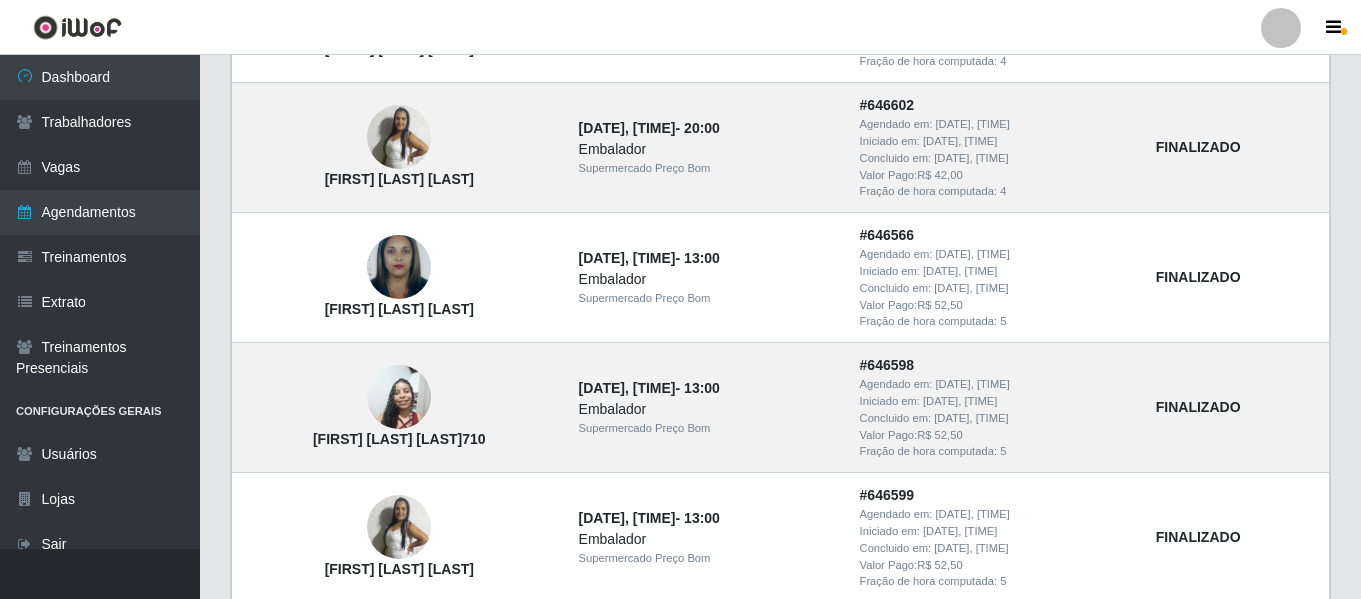 scroll, scrollTop: 1844, scrollLeft: 0, axis: vertical 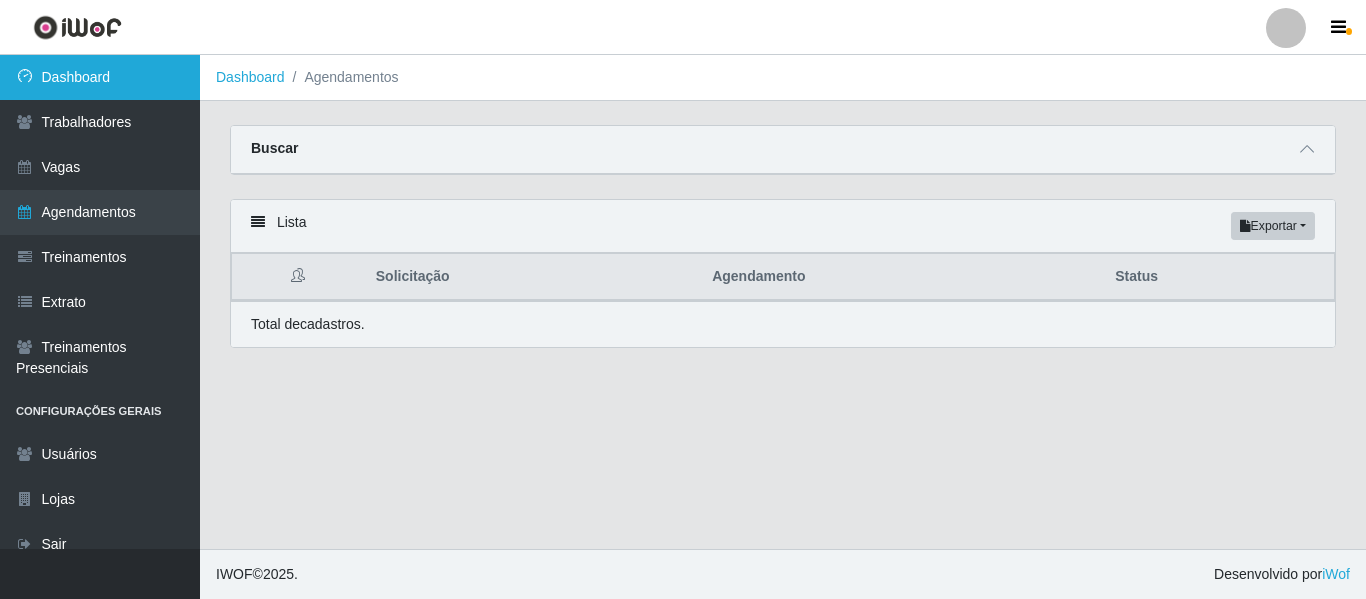 click on "Dashboard" at bounding box center (100, 77) 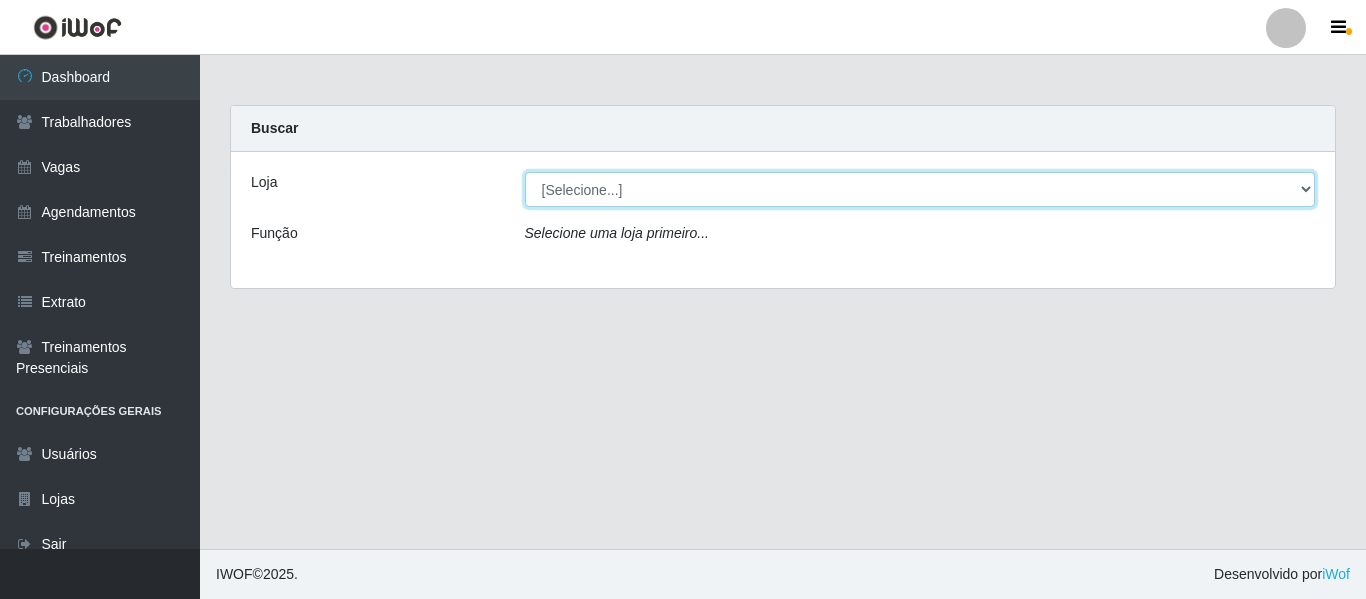 click on "[Selecione...] Supermercado Preço Bom" at bounding box center (920, 189) 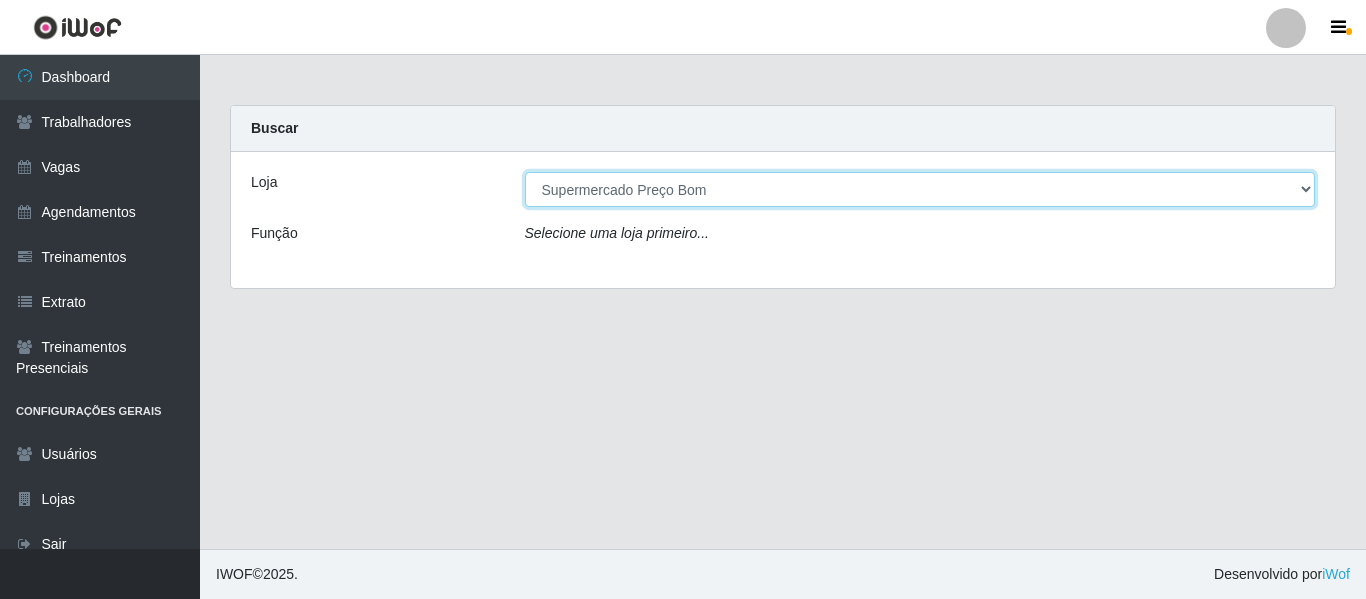 click on "[Selecione...] Supermercado Preço Bom" at bounding box center (920, 189) 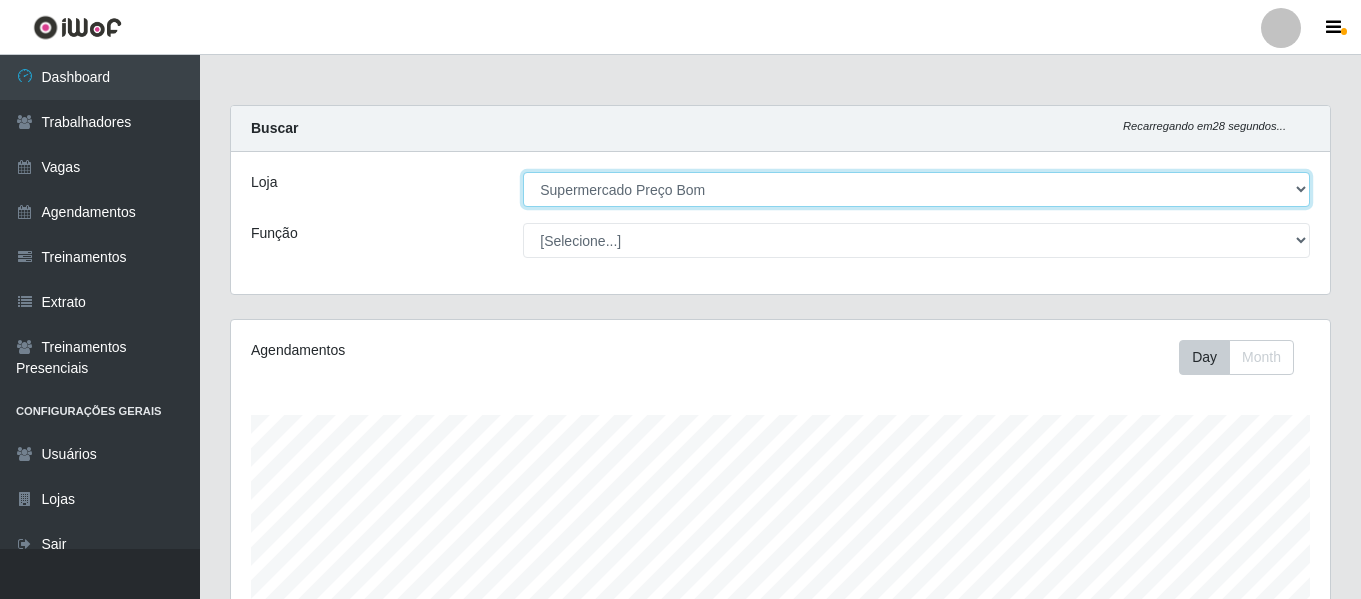 scroll, scrollTop: 999585, scrollLeft: 998901, axis: both 